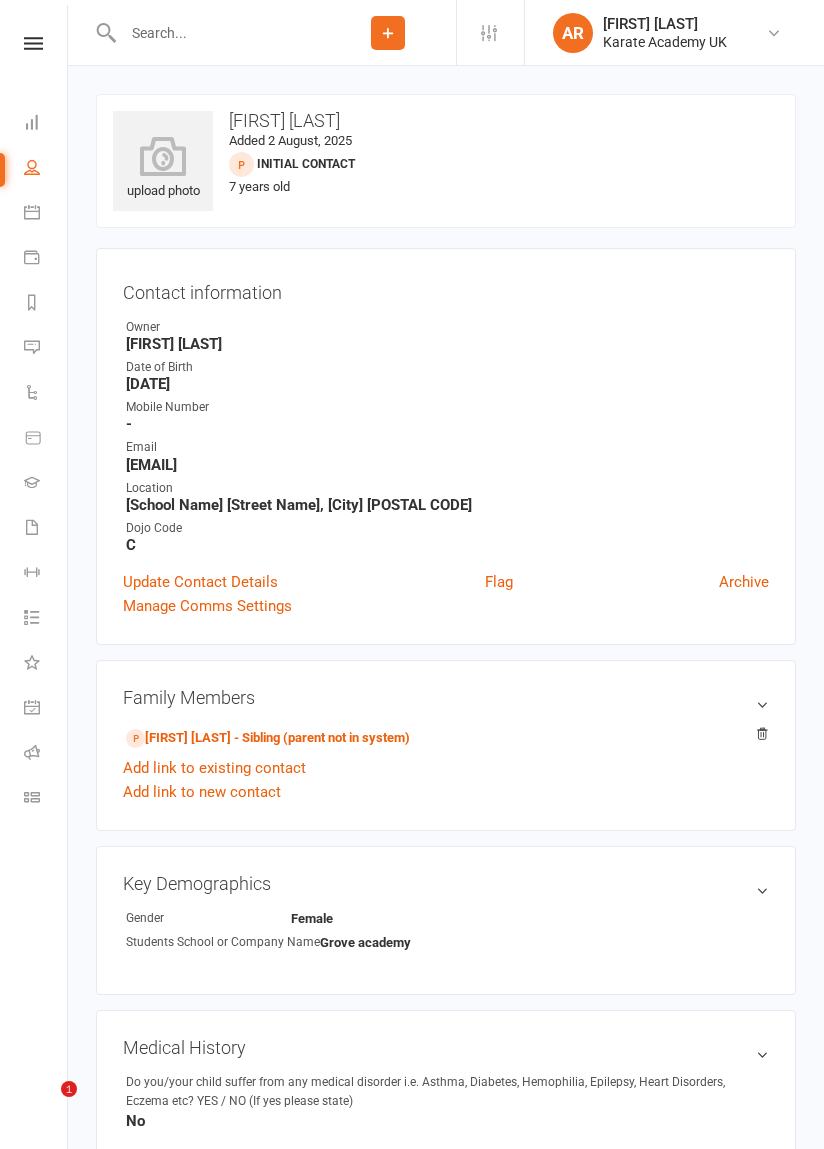 select on "2" 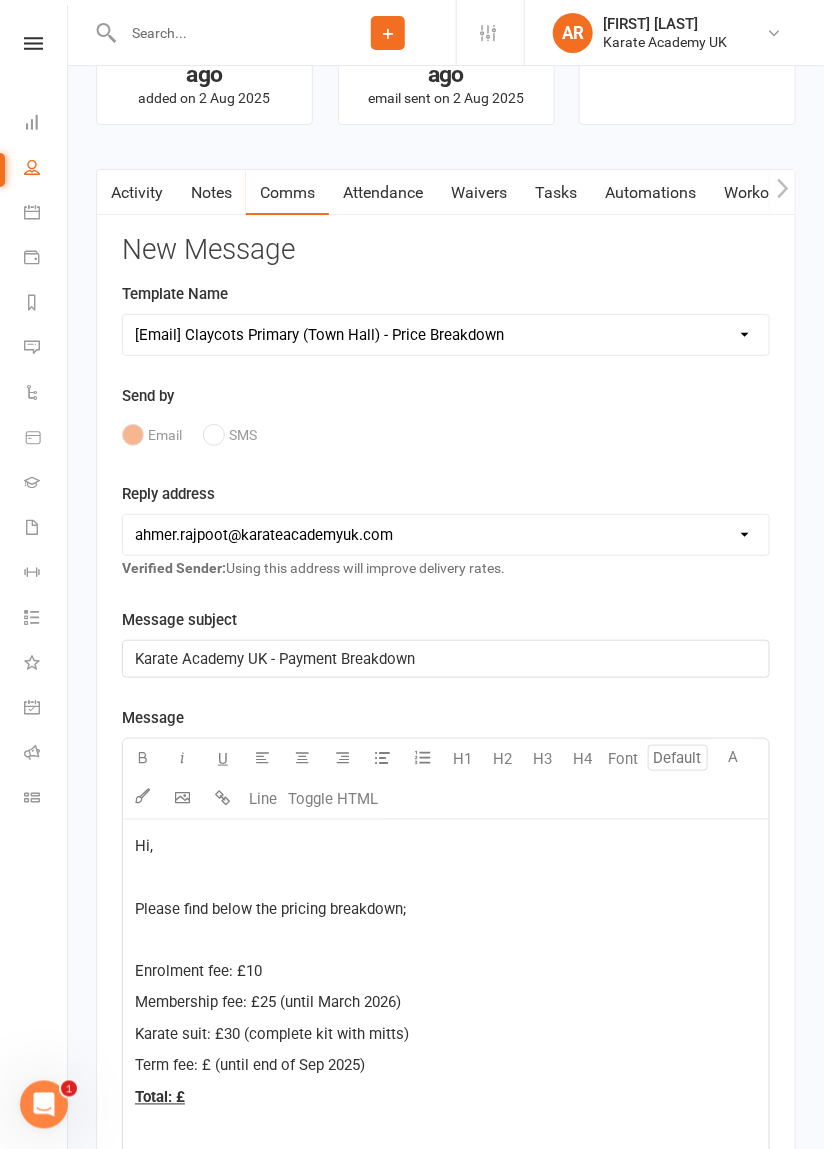 scroll, scrollTop: 0, scrollLeft: 0, axis: both 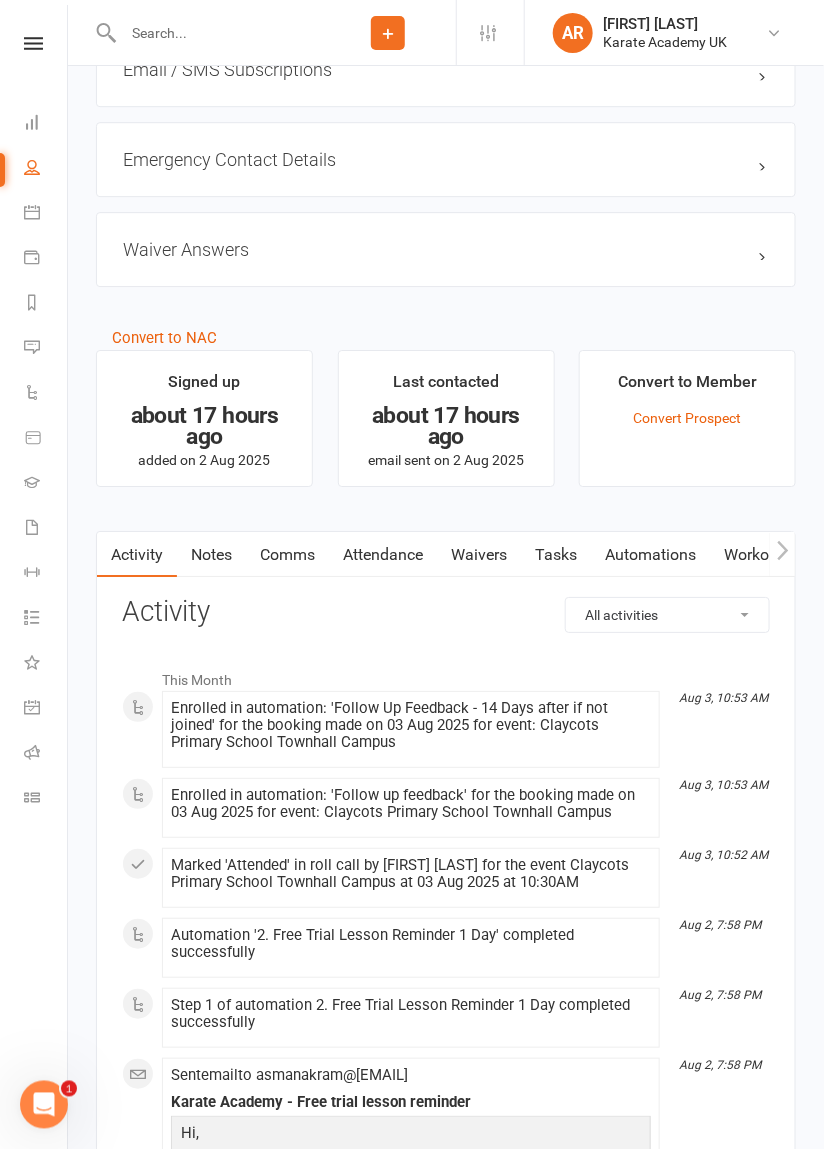 click on "Comms" at bounding box center (287, 555) 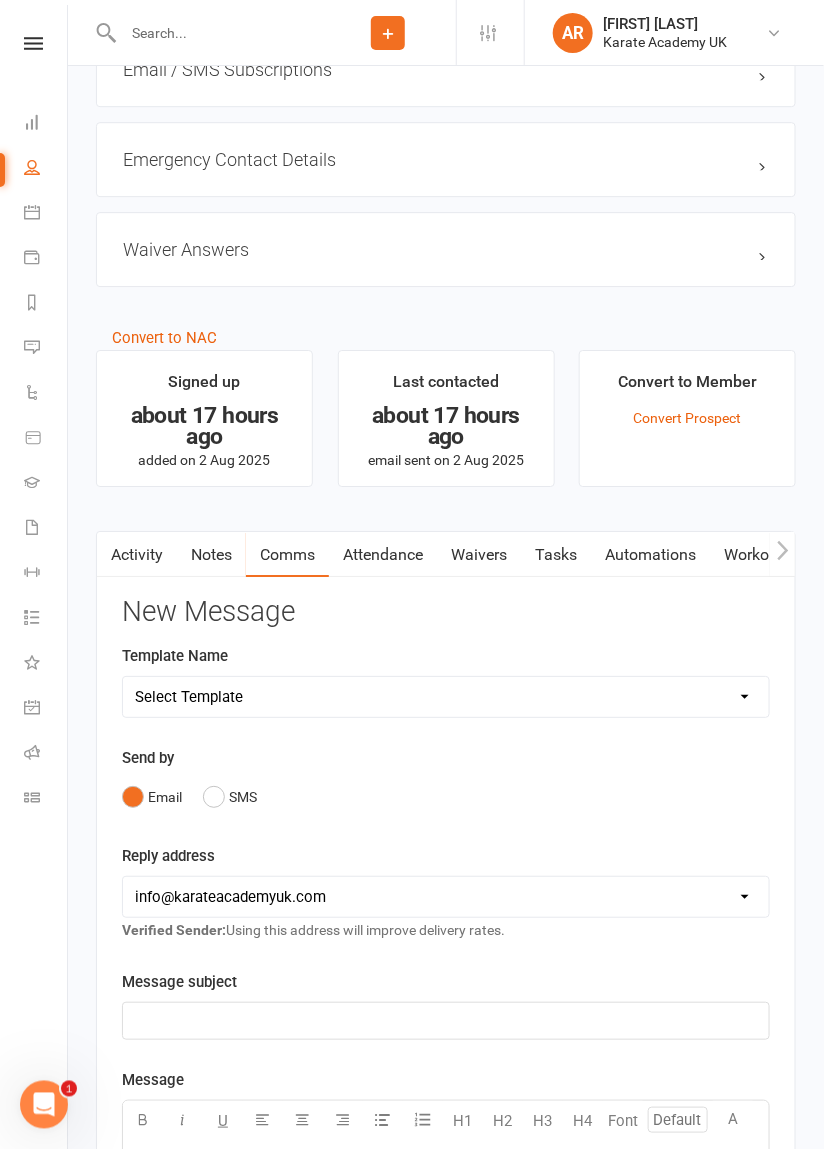 click on "Select Template [Email] Cippenham School - Price Breakdown [Email] Claycots Primary (Britwell) - Price Breakdown [Email] Claycots Primary (Town Hall) - Price Breakdown [Email] Dormers Wells Leisure Centre - Price Breakdown [Email] Kingsley Academy - Price Breakdown [Email] The Centre - Price Breakdown [Email] Wolf Fields Primary - Price Breakdown [Email] Wycombe Leisure Centre - Price Breakdown [Email] Kingsley Class Restructure [Email] New class timings [Email] Southall Restructure [Email] The Centre Class Restructure [Email] Buddy System - Credit Email [Email] Dormers Wells Leisure Centre - Class Cancellation [Email] Email with signature [Email] Kingsley Academy - Class Cancellation  [Email] The Centre - Change of location [Email] The Centre - Change of location reminder [Email] Wycombe Leisure Centre - Day Change [Email] Wycombe Leisure Centre - Time Change [Email] Google Review - Cippenham Primary [Email] Google Review - Claycots Primary Britwell Campus [Email] Google Review - Dormers Wells Leisure Centre" at bounding box center (446, 697) 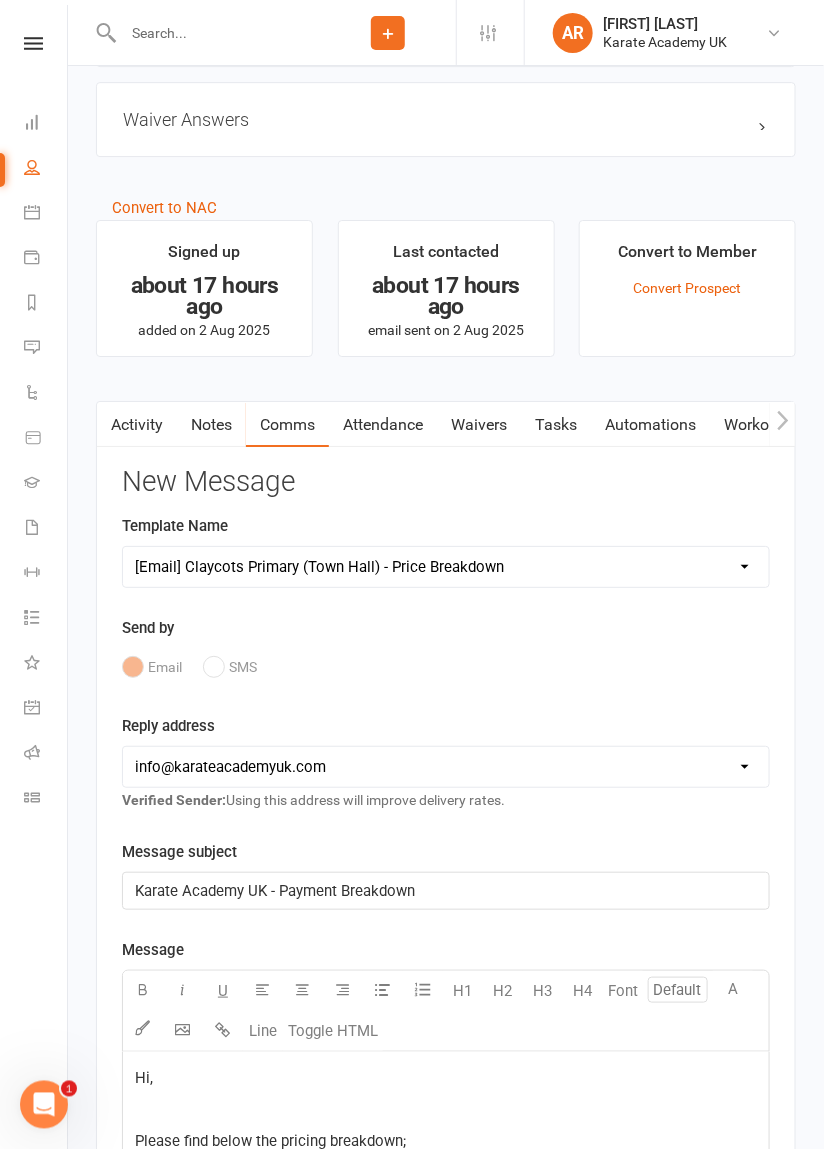 scroll, scrollTop: 1520, scrollLeft: 0, axis: vertical 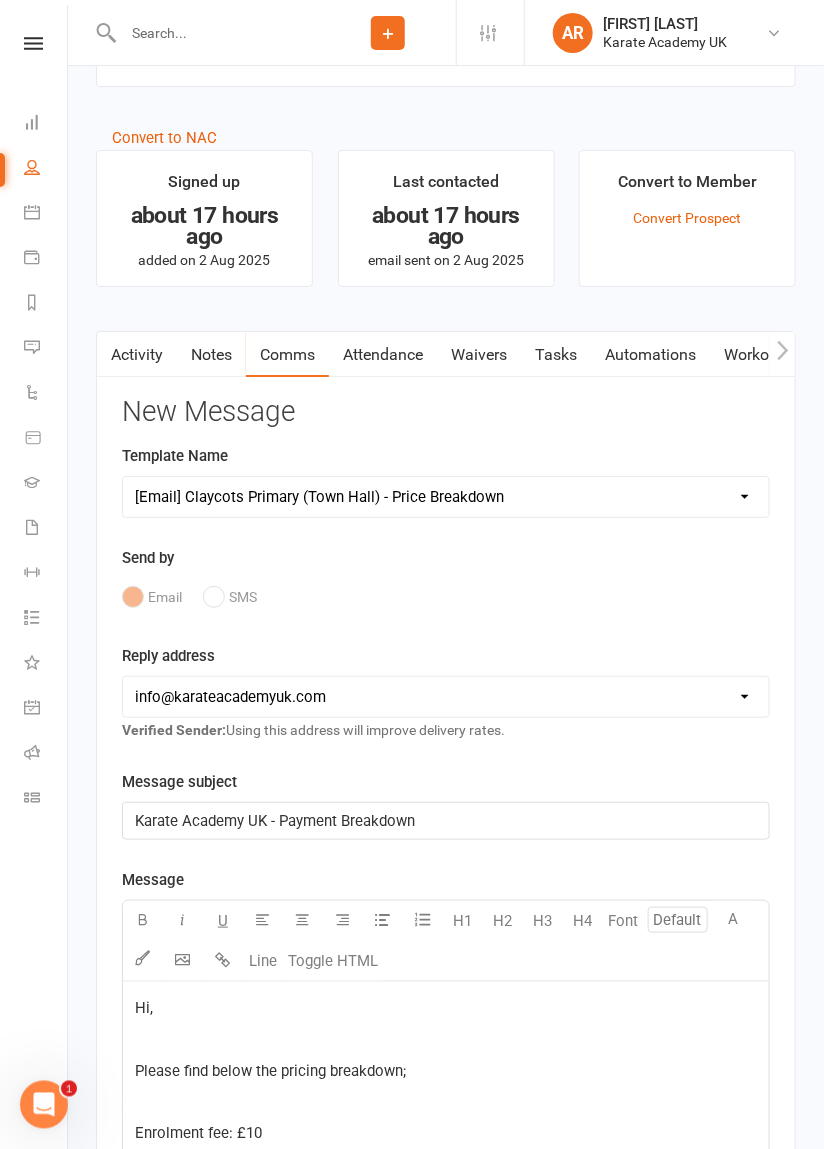 click on "hello@[EMAIL] info@[EMAIL] ahmer.rajpoot@[EMAIL] vicky.birch@[EMAIL] arun.joanes@[EMAIL] mansoor.malik@[EMAIL] muhammad.wasti@[EMAIL] arun.malhan@[EMAIL]" at bounding box center (446, 697) 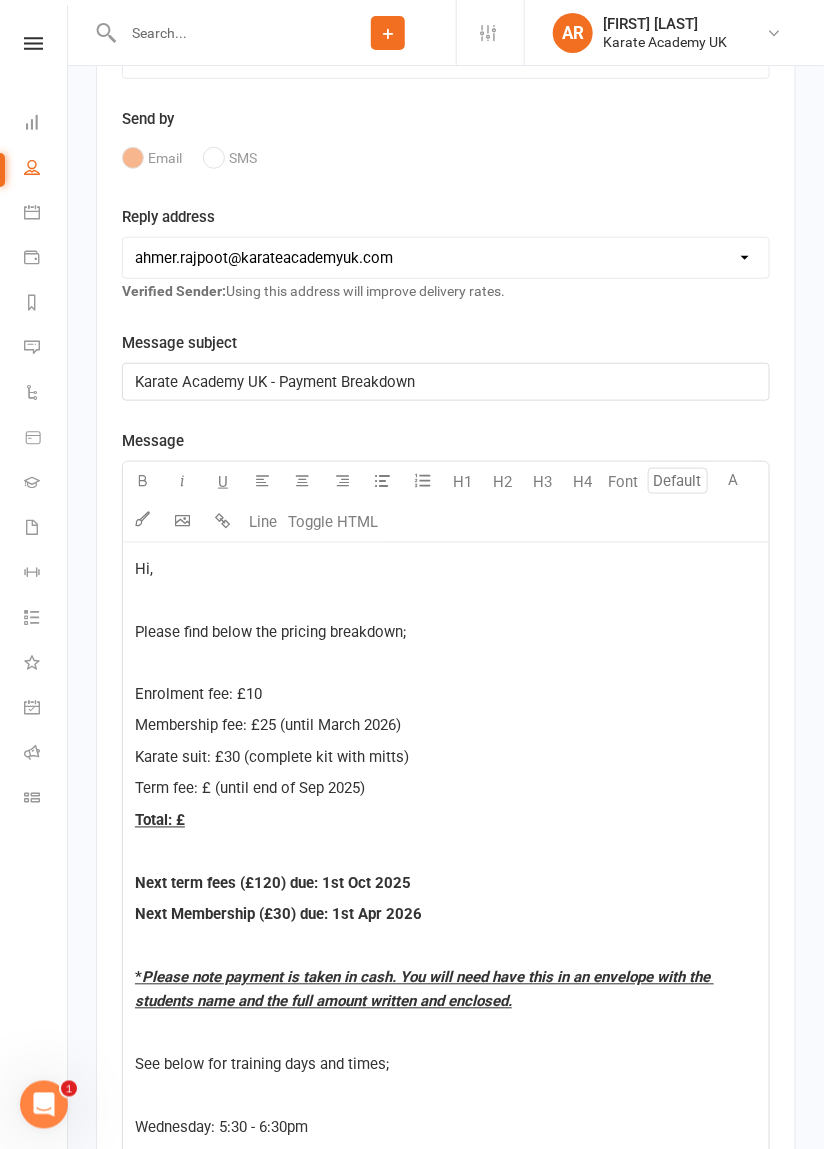 click on "Term fee: £ (until end of Sep 2025)" 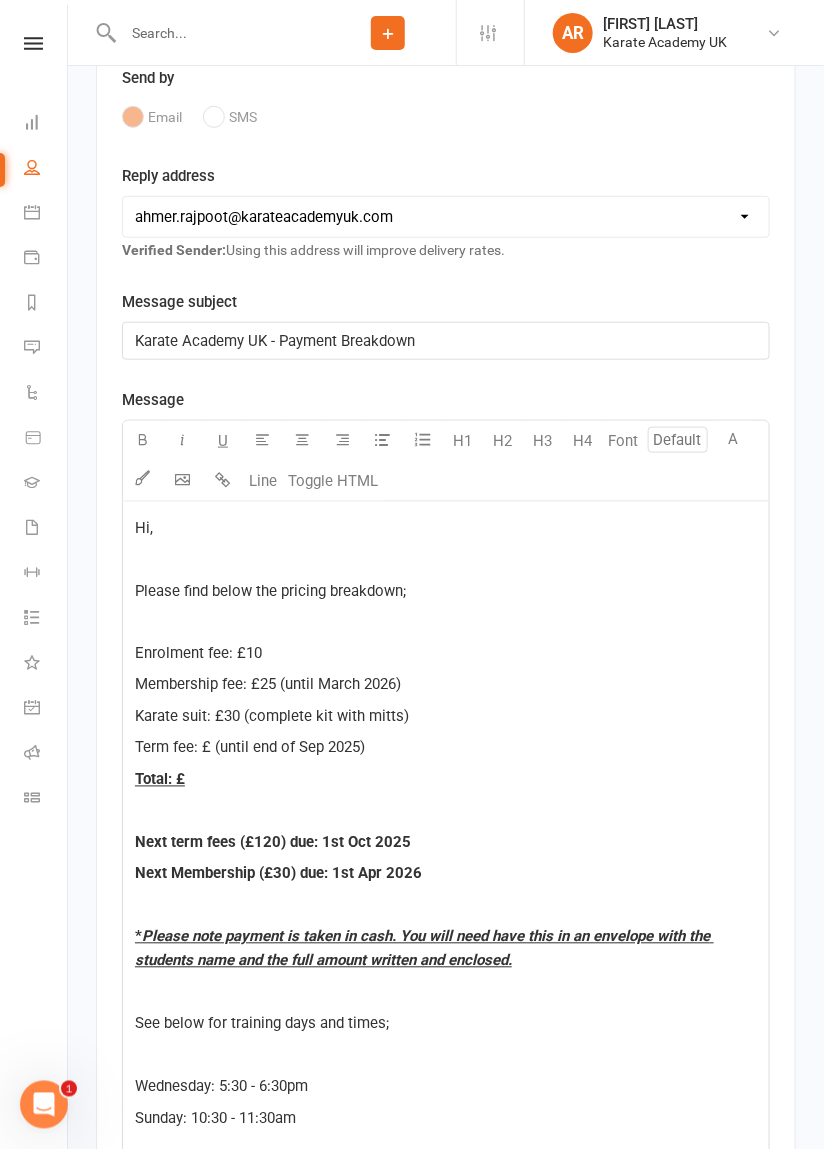scroll, scrollTop: 2024, scrollLeft: 0, axis: vertical 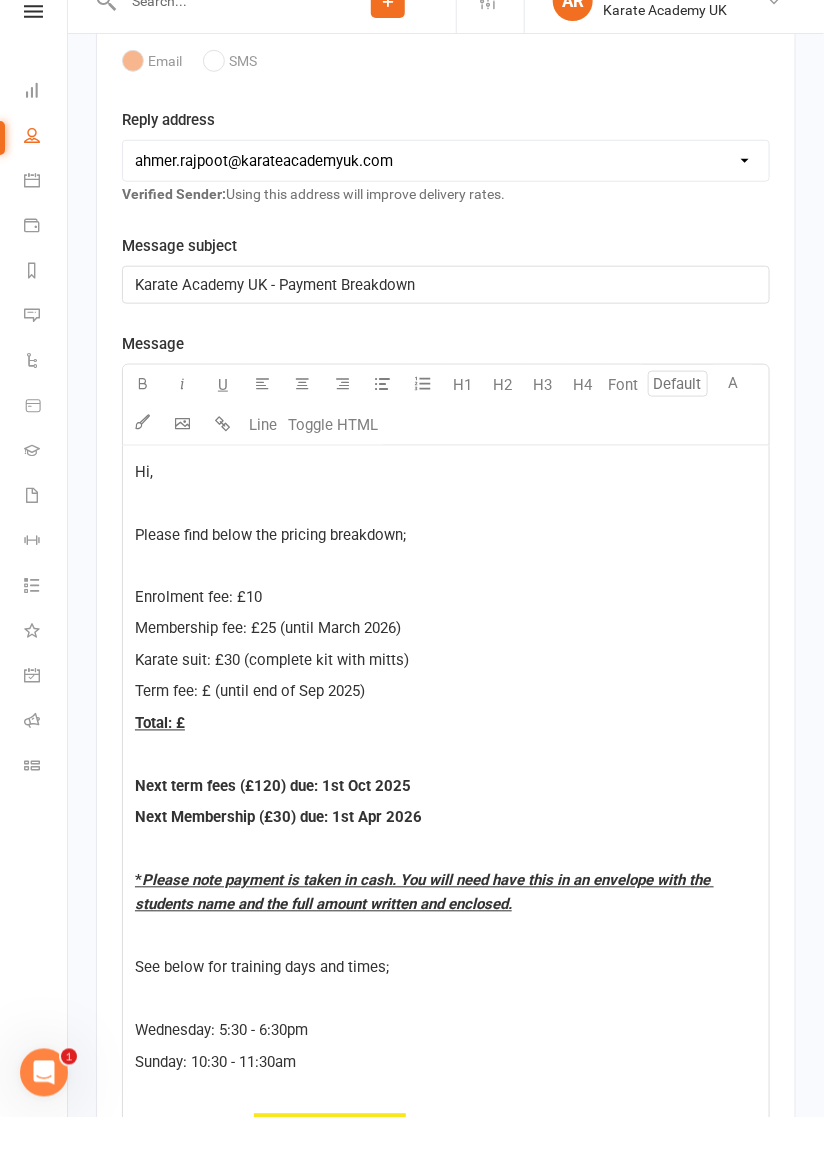 click on "Term fee: £ (until end of Sep 2025)" 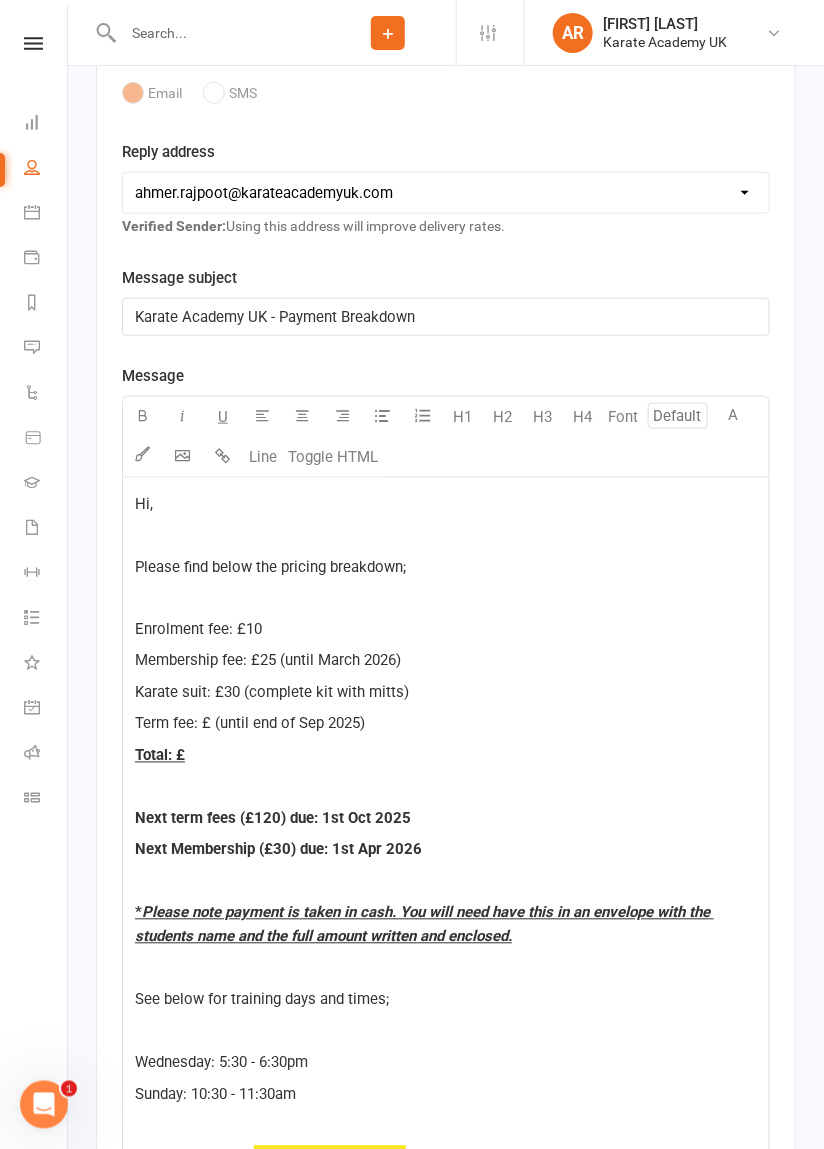 click on "Term fee: £ (until end of Sep 2025)" 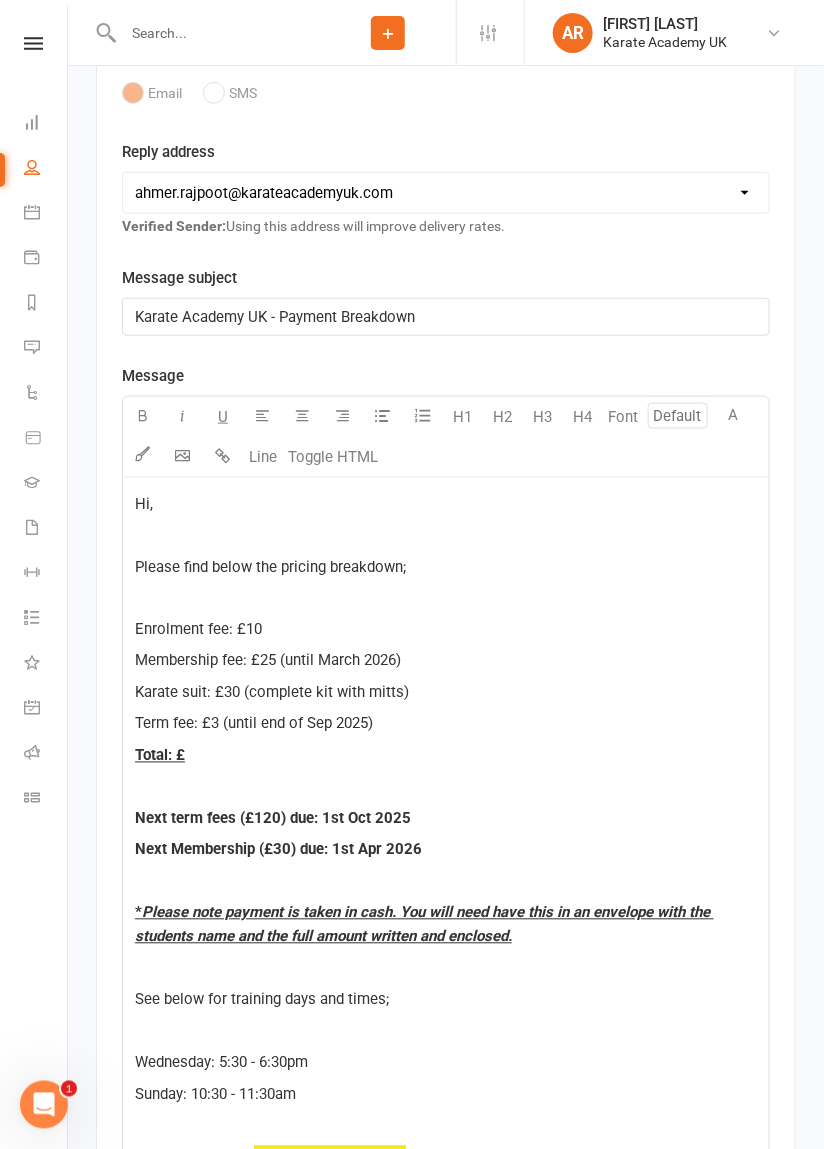 type 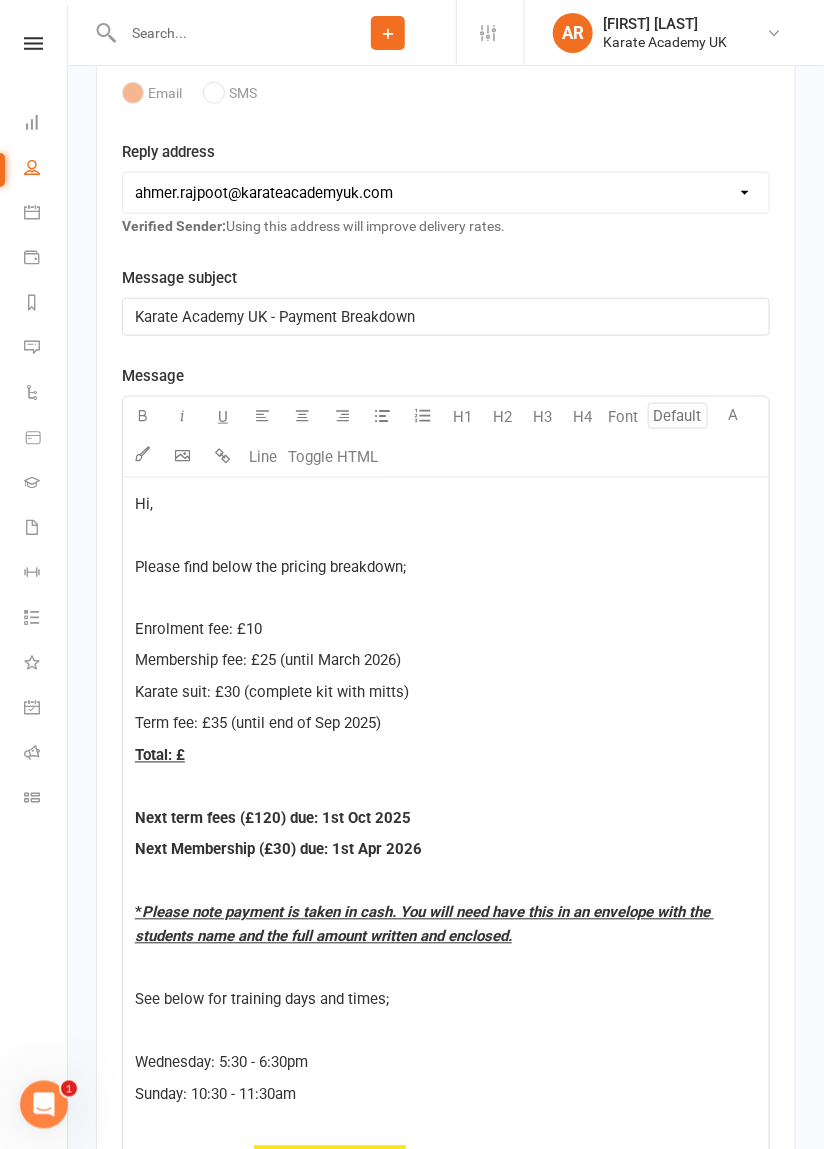 click on "Term fee: £35 (until end of Sep 2025)" 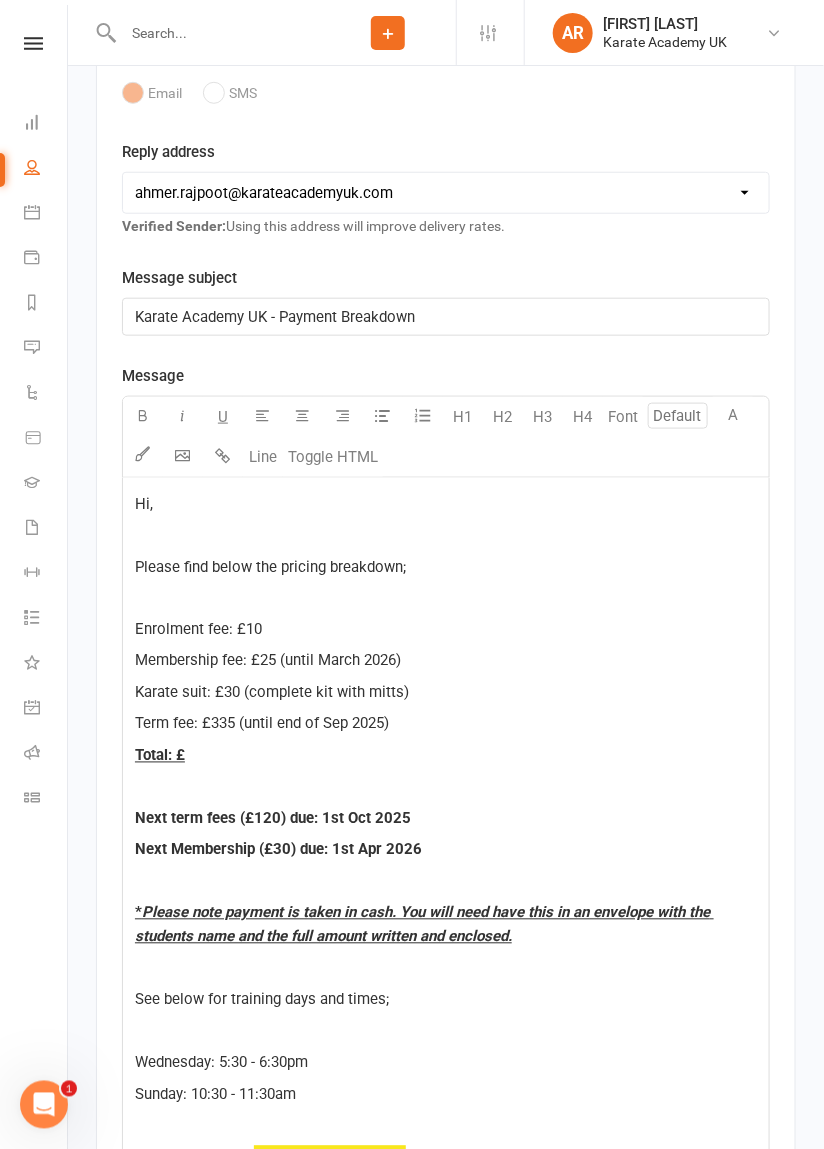 click on "Term fee: £335 (until end of Sep 2025)" 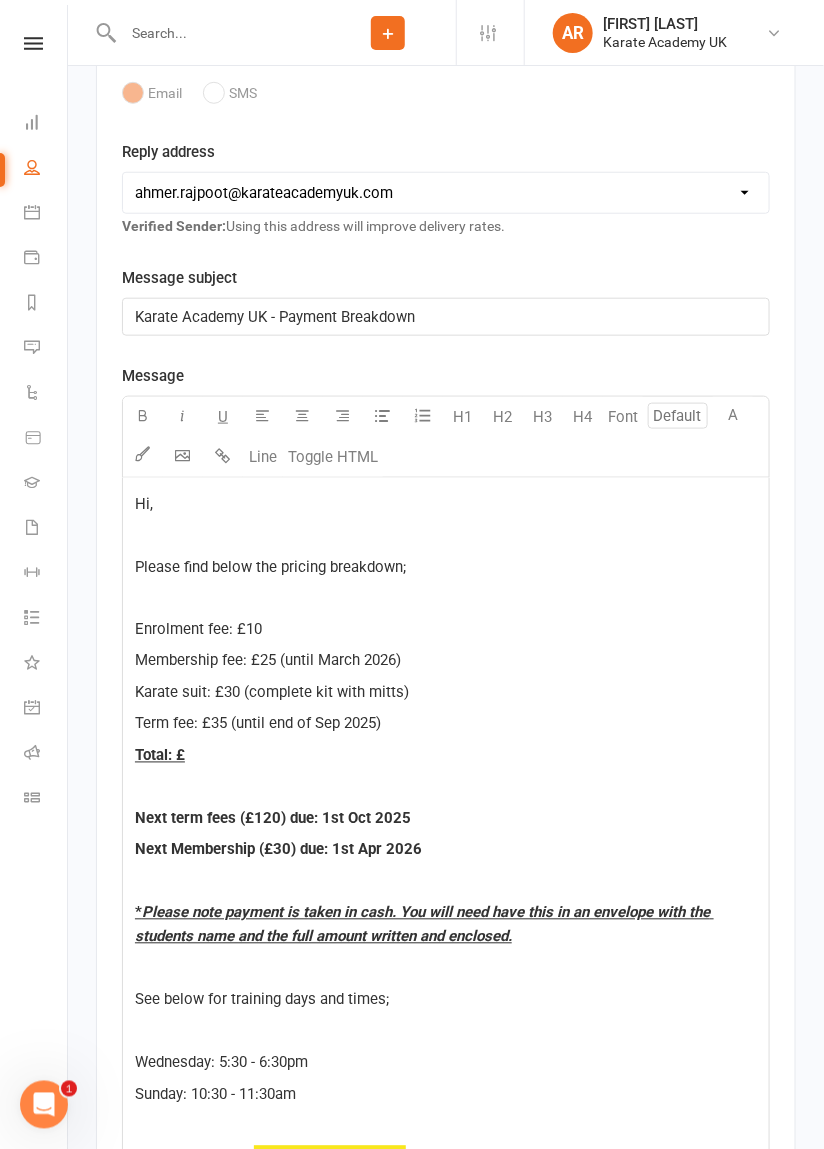 click on "Term fee: £35 (until end of Sep 2025)" 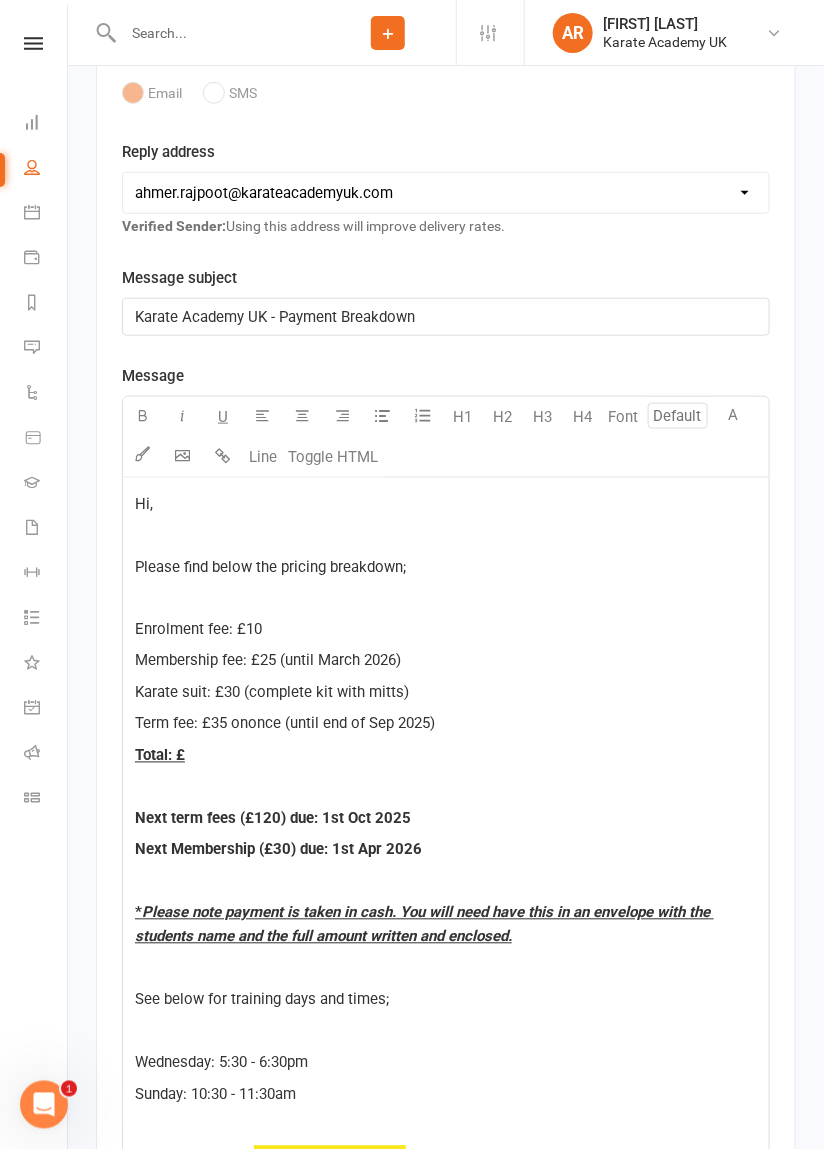 click on "Term fee: £35 ononce (until end of Sep 2025)" 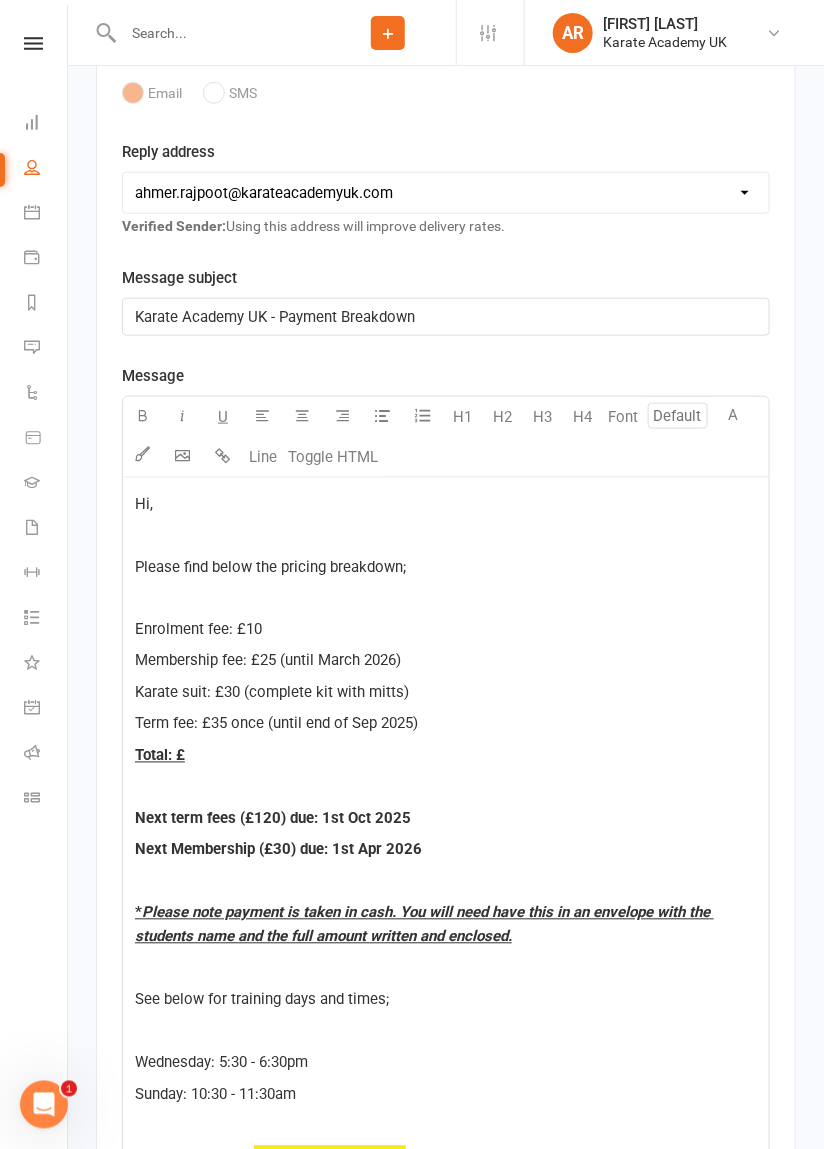 click on "Term fee: £35 once (until end of Sep 2025)" 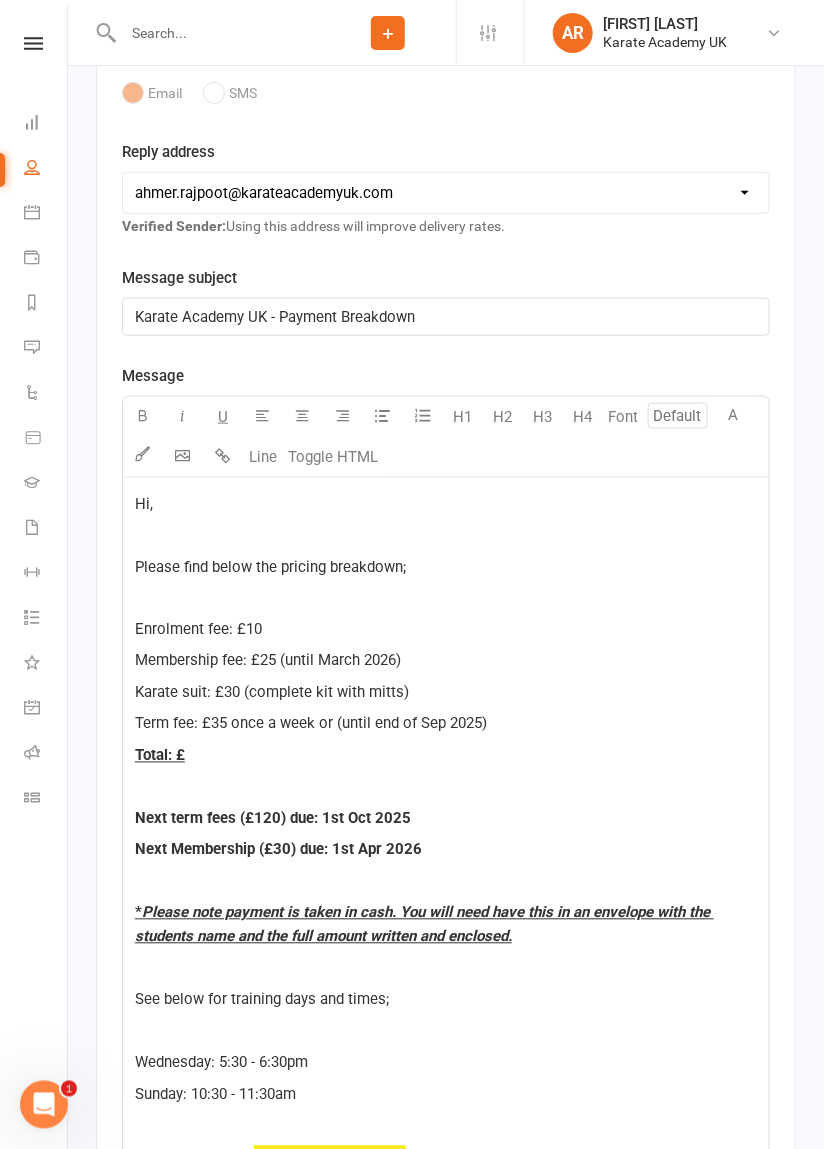 click on "Term fee: £35 once a week or (until end of Sep 2025)" 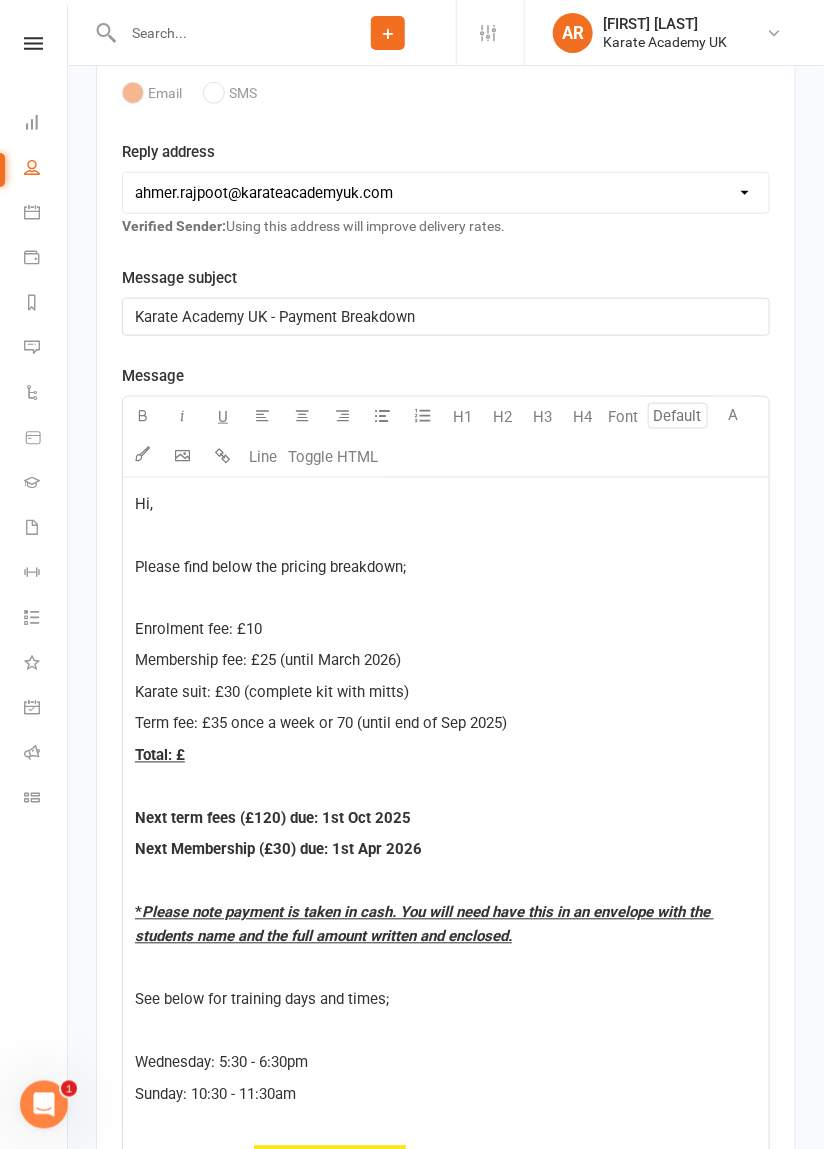 click on "Term fee: £35 once a week or 70 (until end of Sep 2025)" 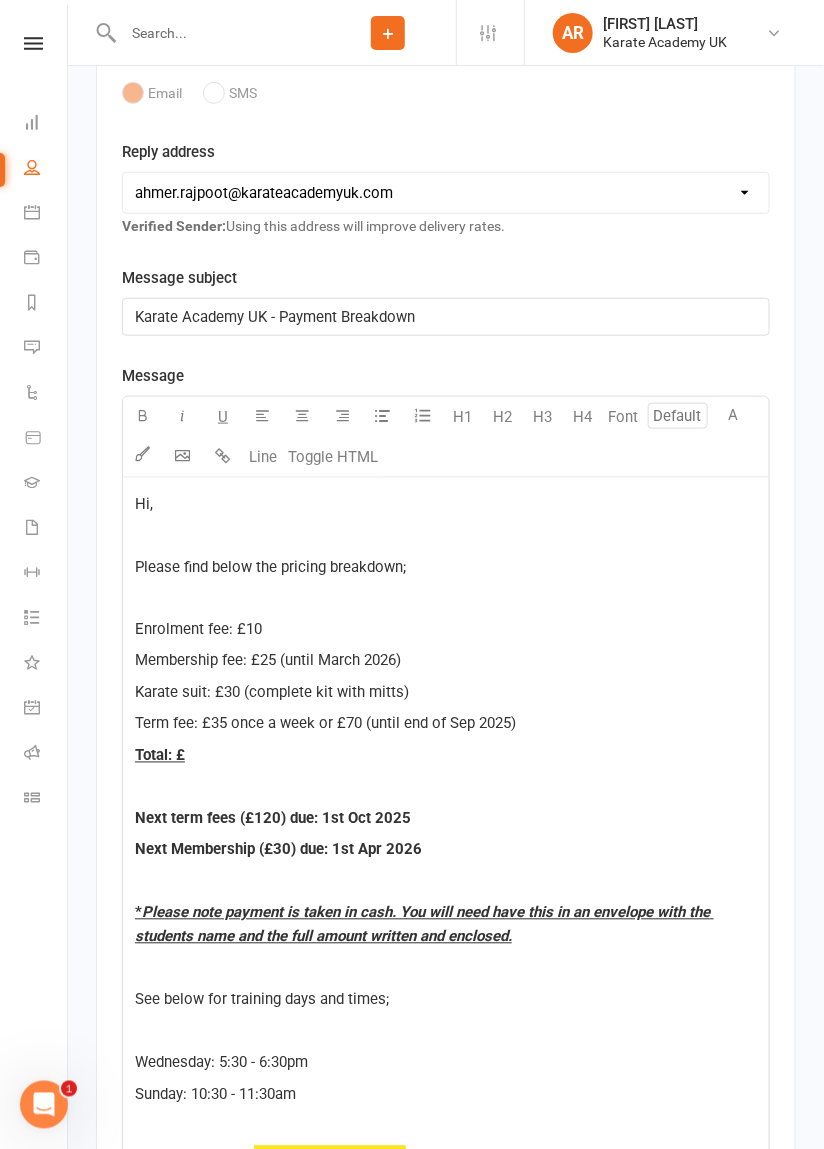 click on "Term fee: £35 once a week or £70 (until end of Sep 2025)" 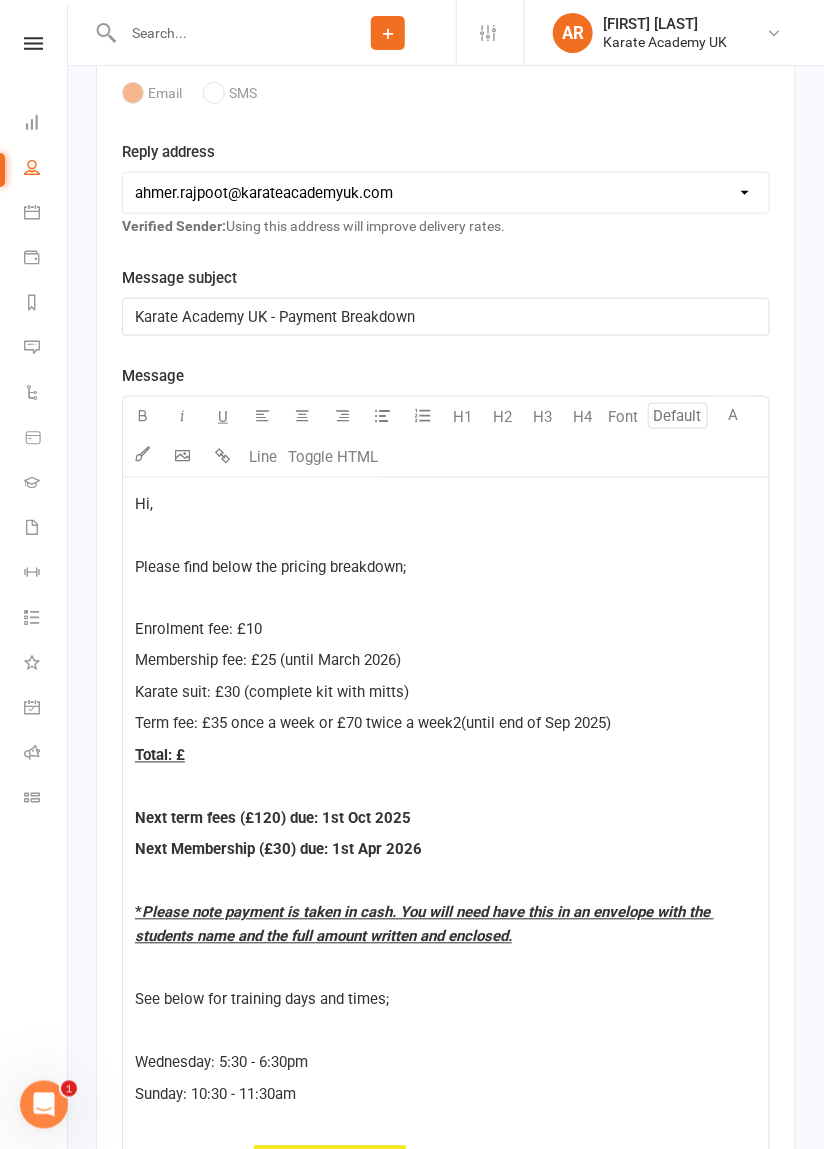 click on "Term fee: £35 once a week or £70 twice a week2(until end of Sep 2025)" 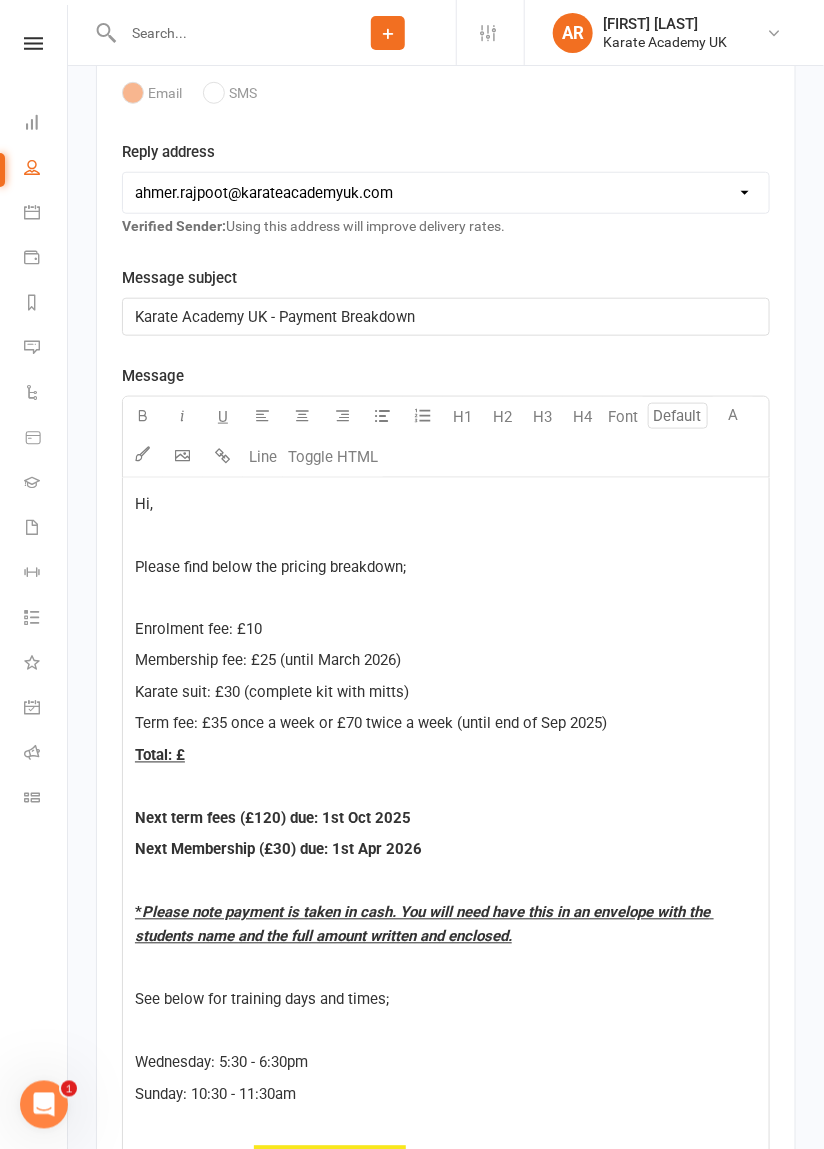 click on "Term fee: £35 once a week or £70 twice a week (until end of Sep 2025)" 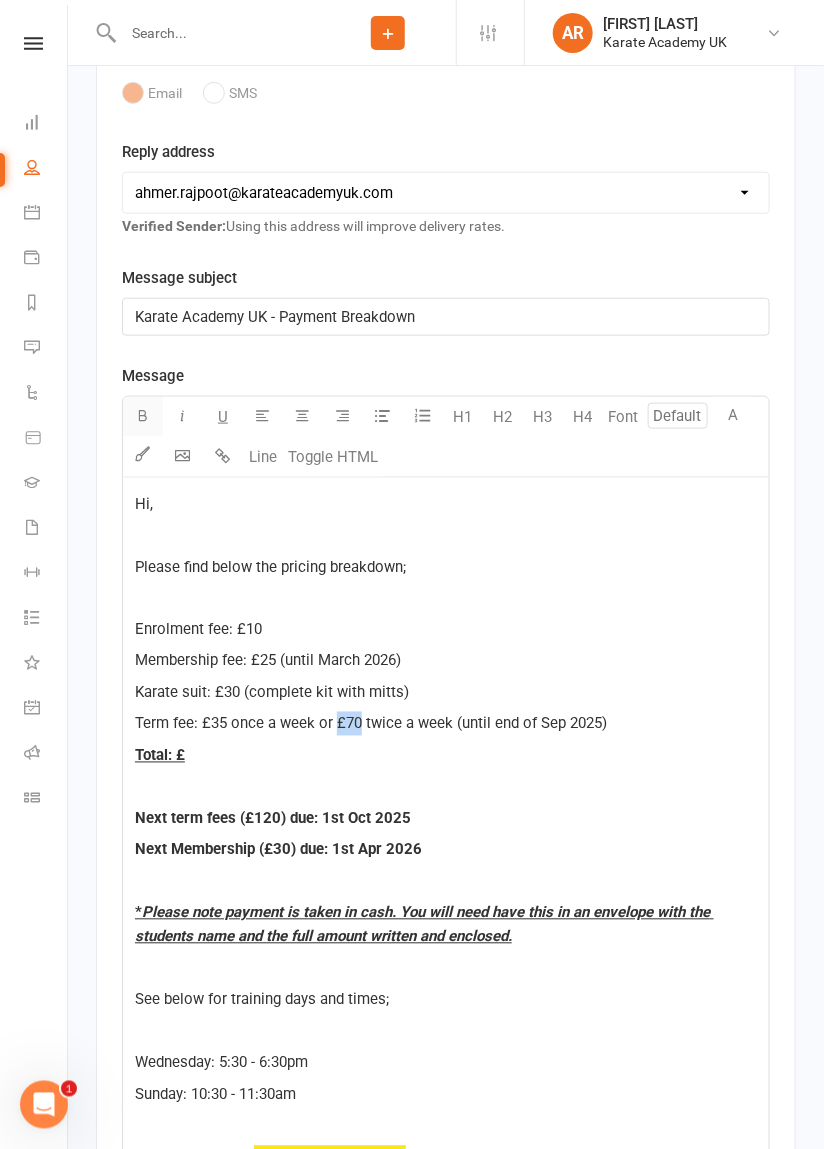 click 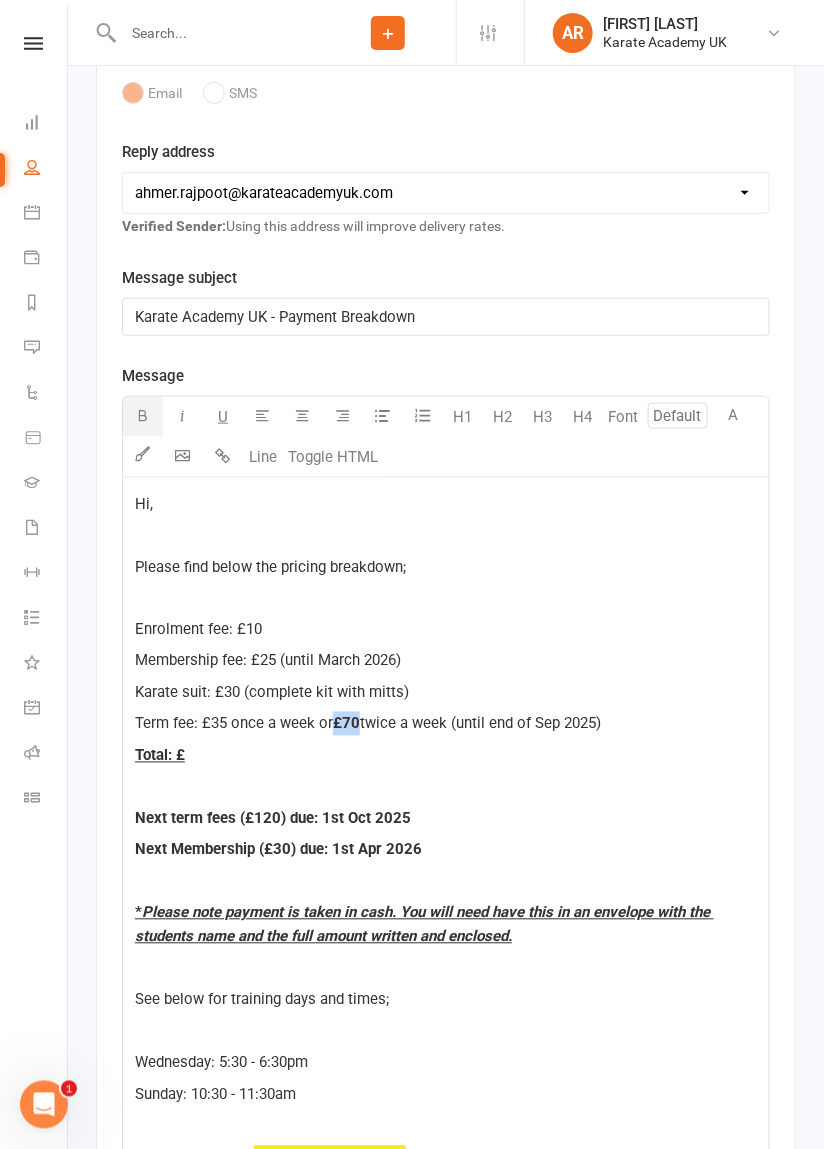 click on "Term fee: £35 once a week or" 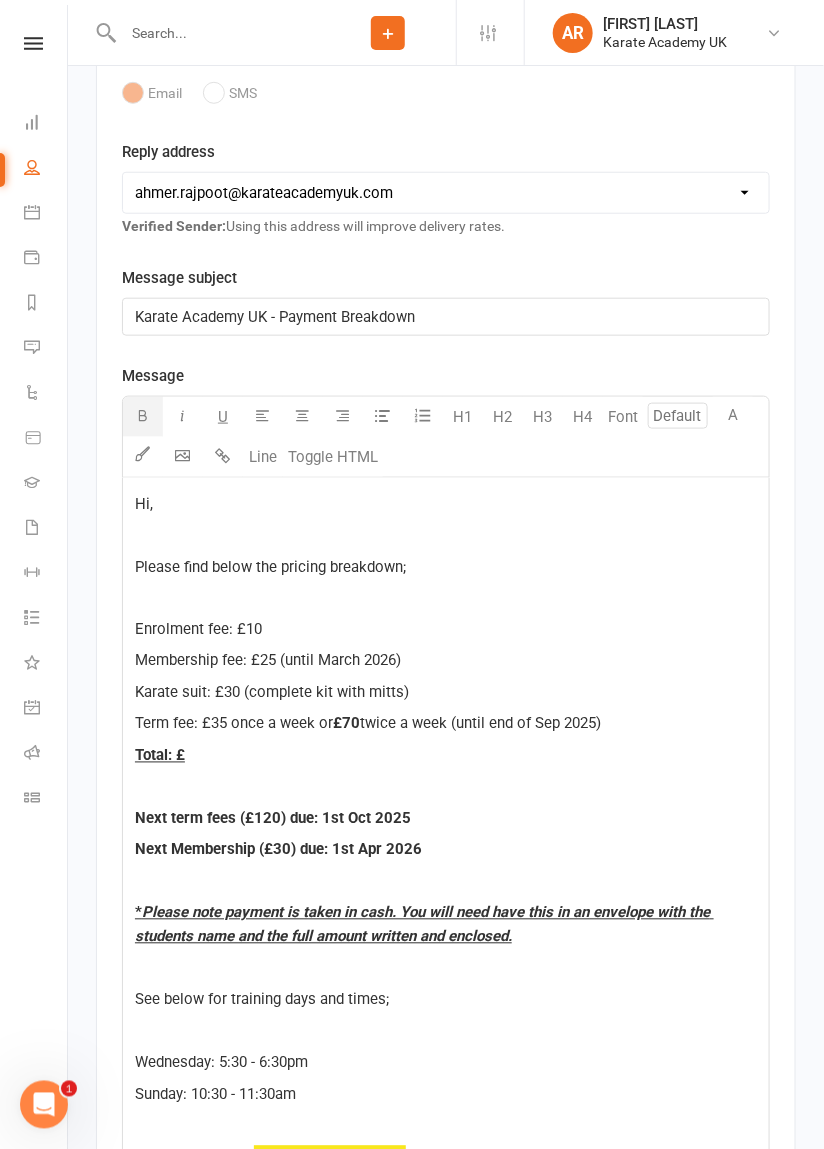 click on "Term fee: £35 once a week or" 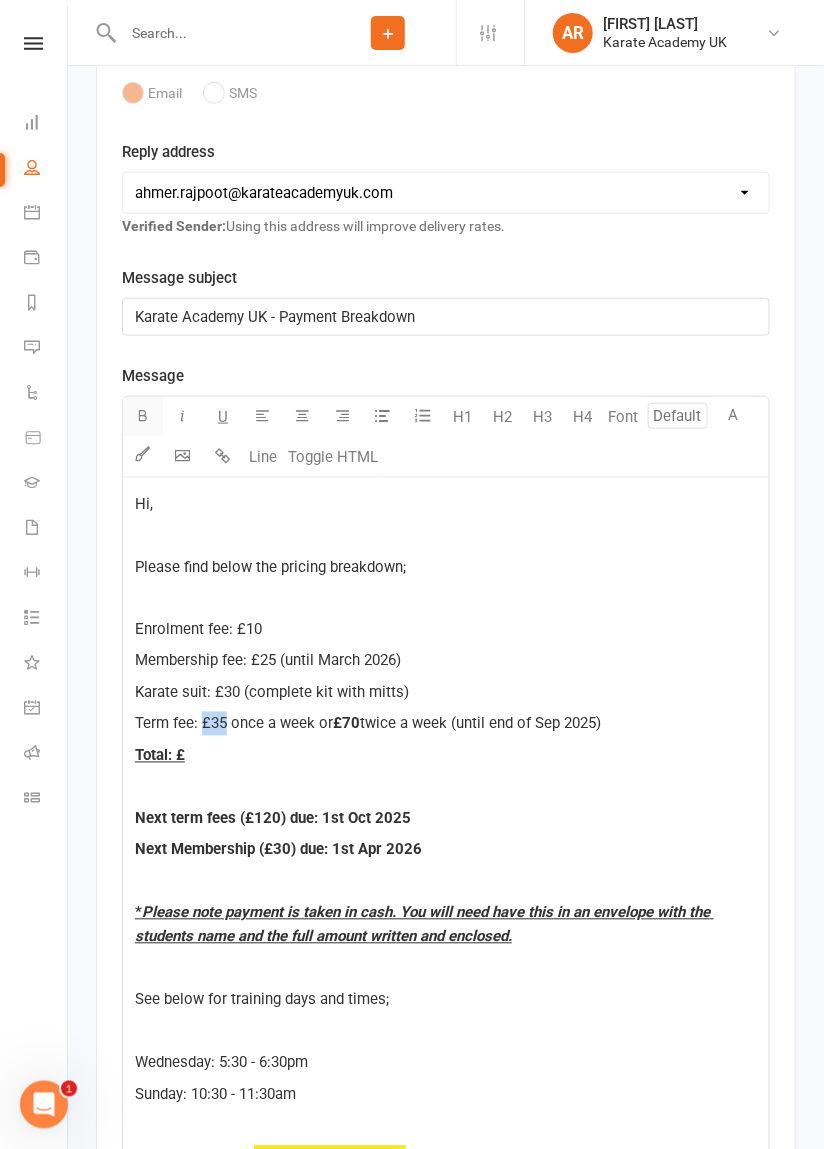 click 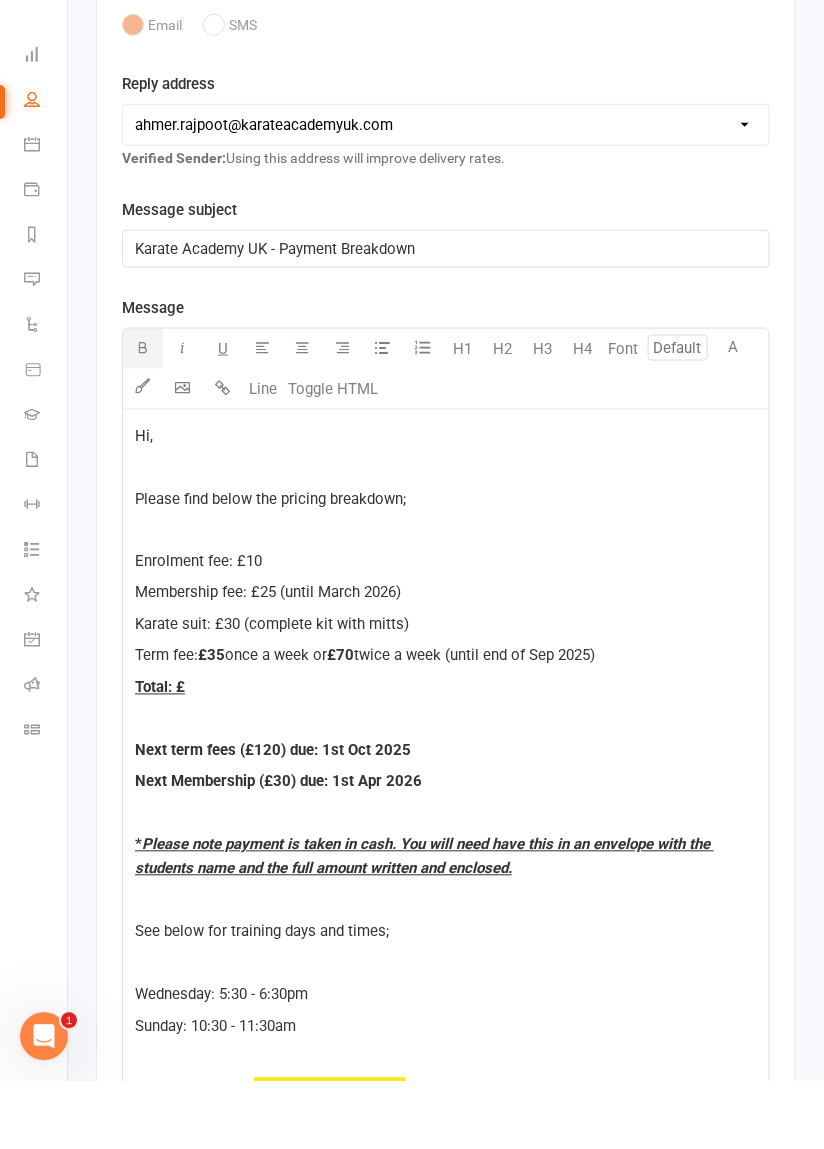 scroll, scrollTop: 2023, scrollLeft: 0, axis: vertical 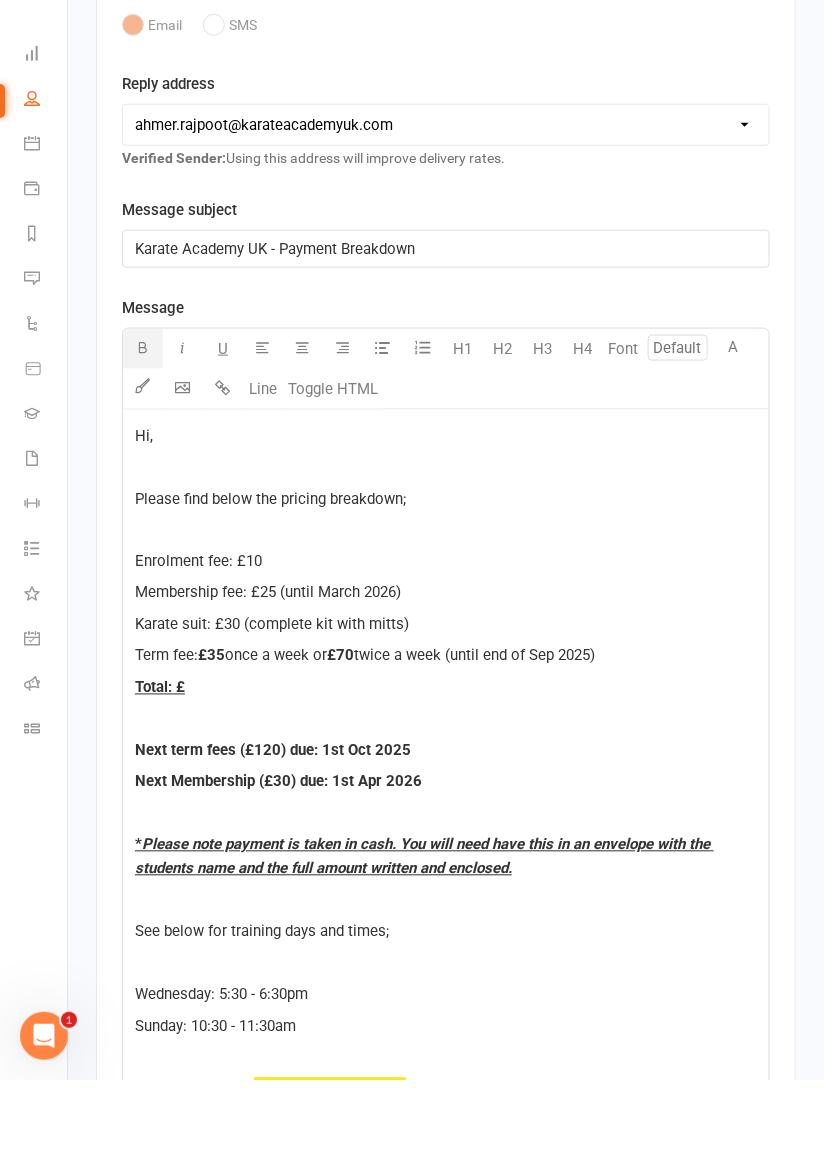 click on "Total: £" 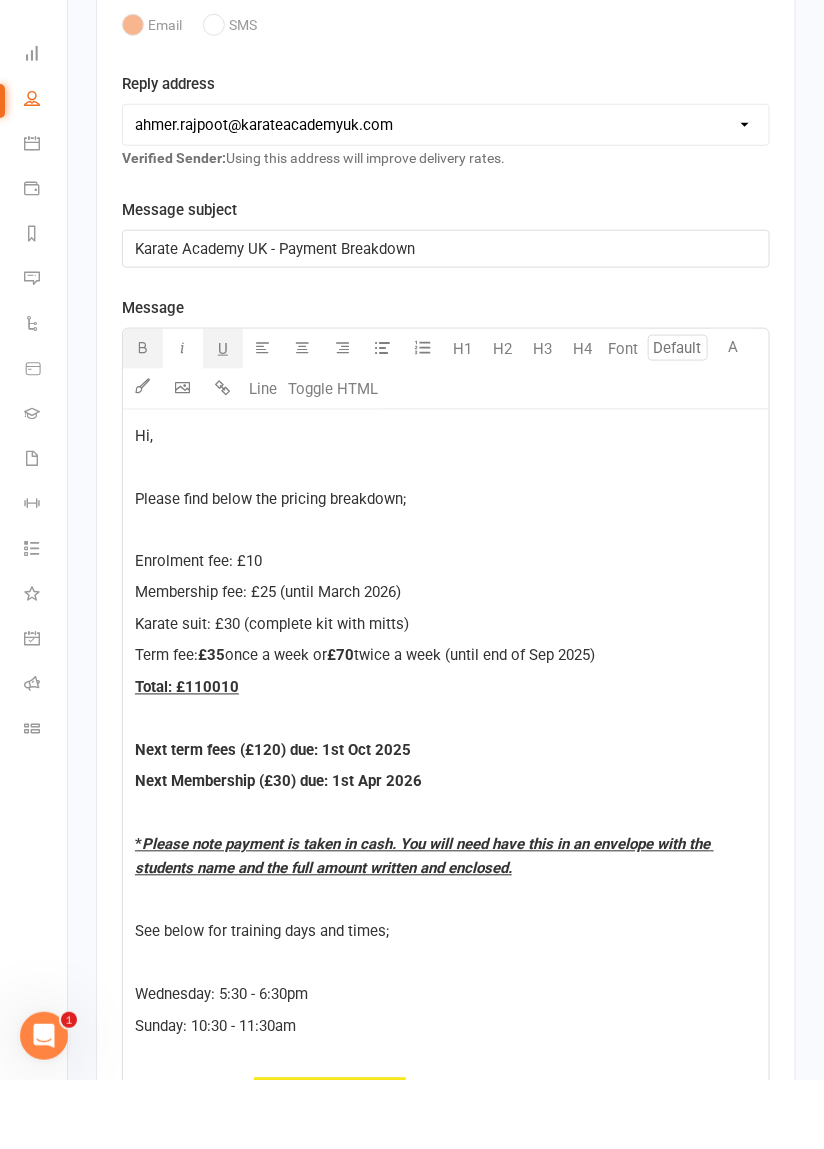 click on "Total: £110010" 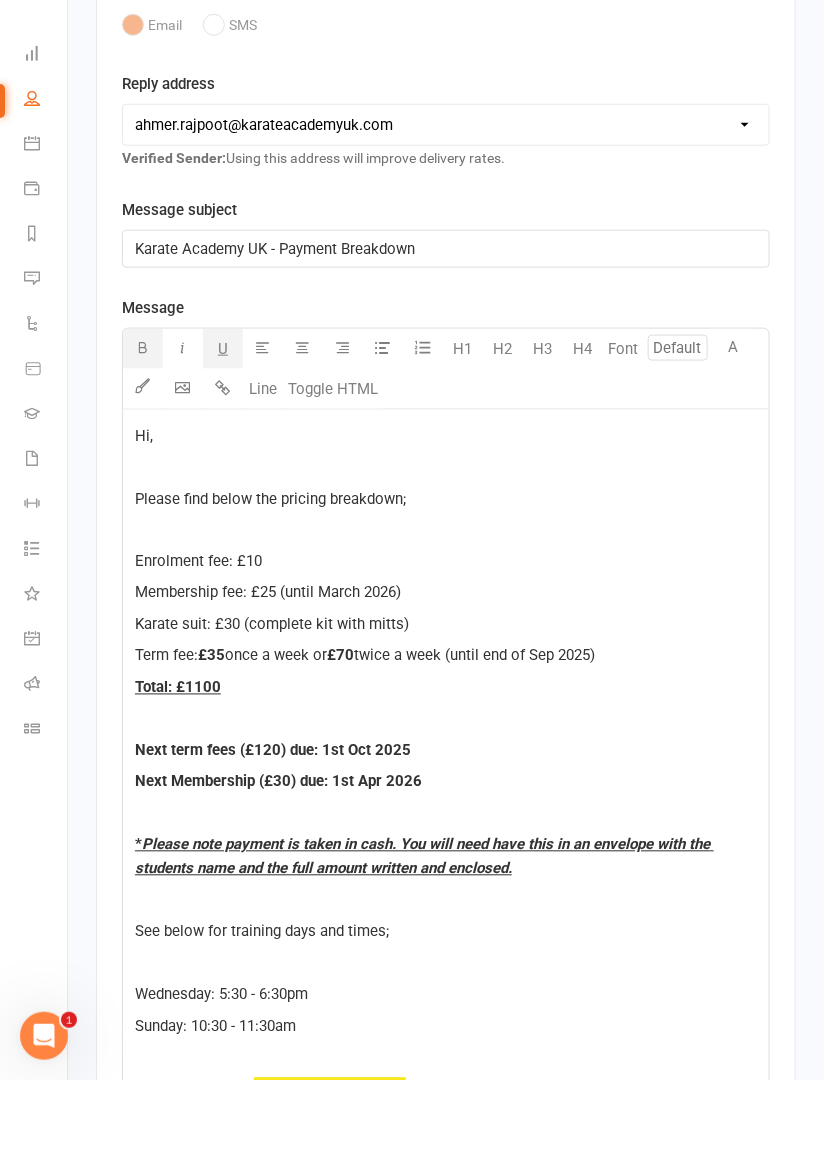 click on "Total: £1100" 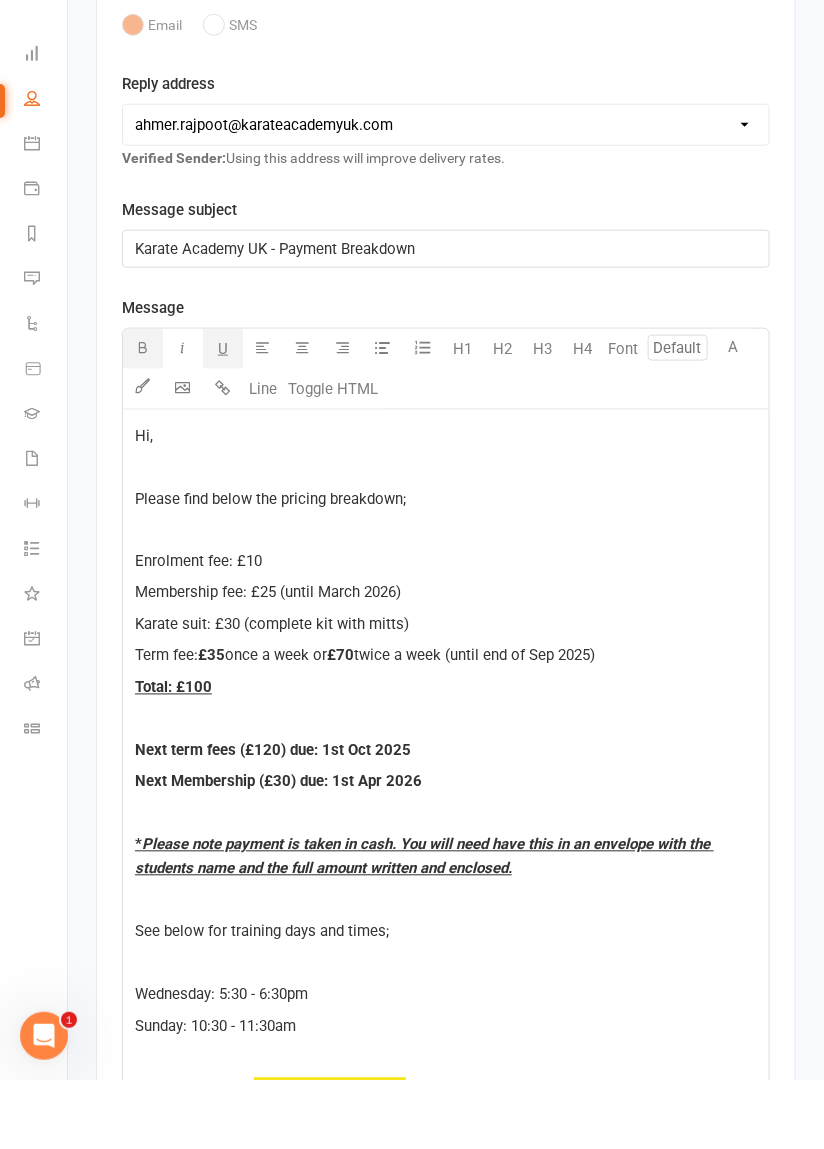 click on "Total: £100" 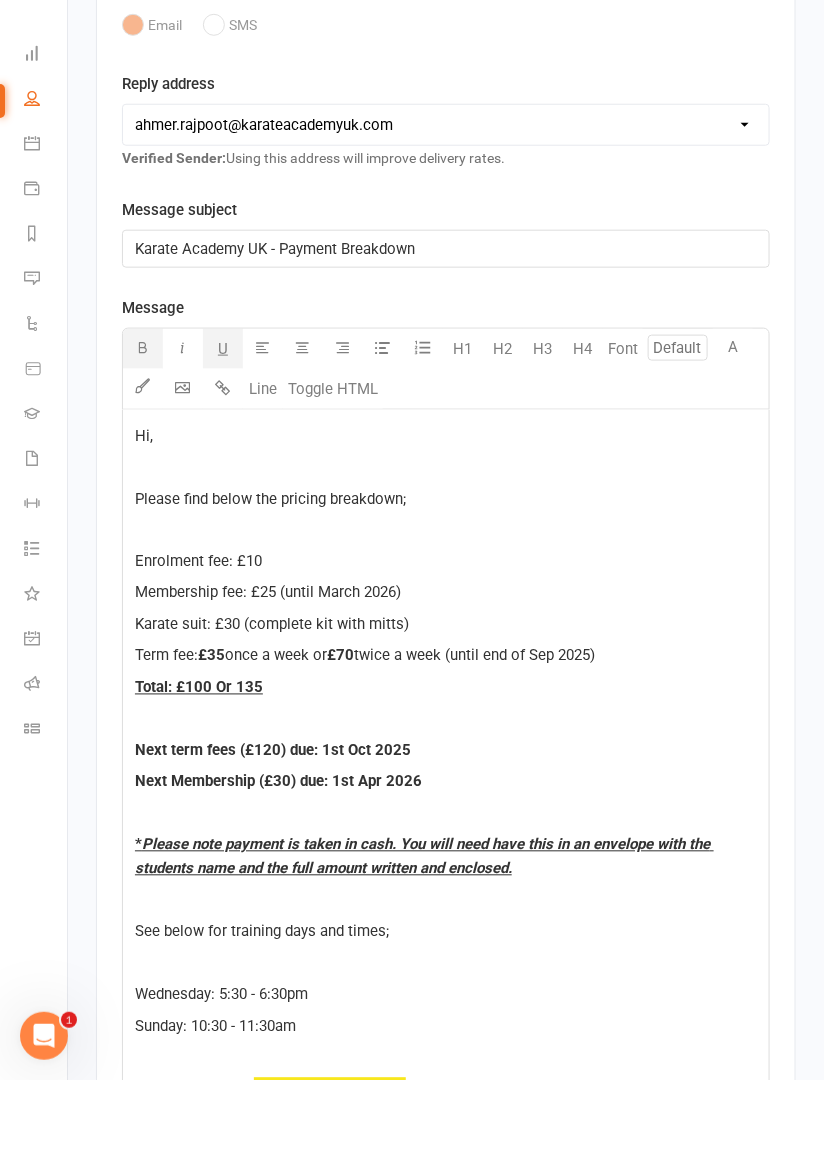 click on "Total: £100 Or 135" 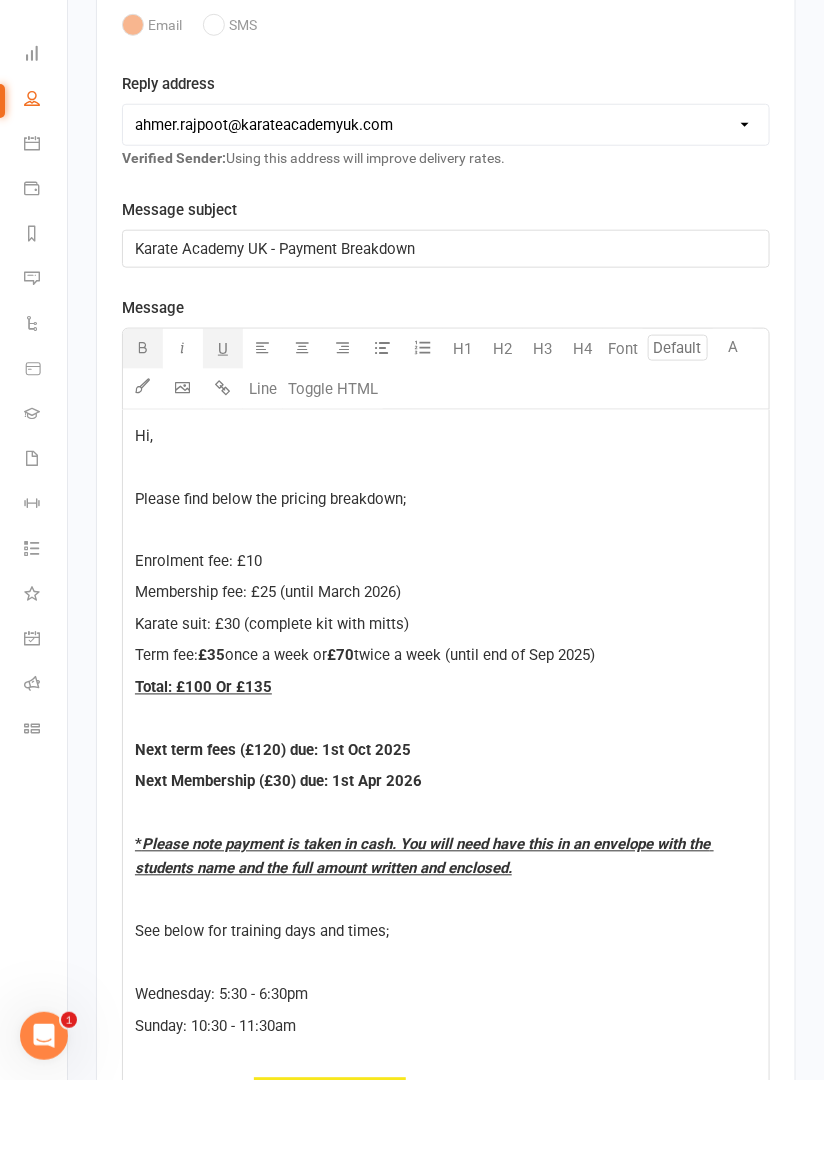 click on "Hi,  Please find below the pricing breakdown;  Enrolment fee: £10 Membership fee: £25 (until March 2026) Karate suit: £30 (complete kit with mitts) Term fee:  £35  once a week or  £70  twice a week (until end of Sep 2025) Total: £100 Or £135  Next term fees (£120) due: 1st Oct 2025 Next Membership (£30) due: 1st Apr 2026  * Please note payment is taken in cash. You will need have this in an envelope with the students name and the full amount written and enclosed.  See below for training days and times;  Wednesday: 5:30 - 6:30pm Sunday: 10:30 - 11:30am  If you did wish for  ﻿ {contact-first-name}  to start, please send confirmation via email for them to be enrolled for the next training session.  Kind regards, Sensei [LAST] [LAST] 4th Dan Black Belt  Mob: $    Email: [EMAIL] Website: www.karateacademyuk.com Facebook: Goju-Ryu Karate Instagram: KarateAcademyUK" 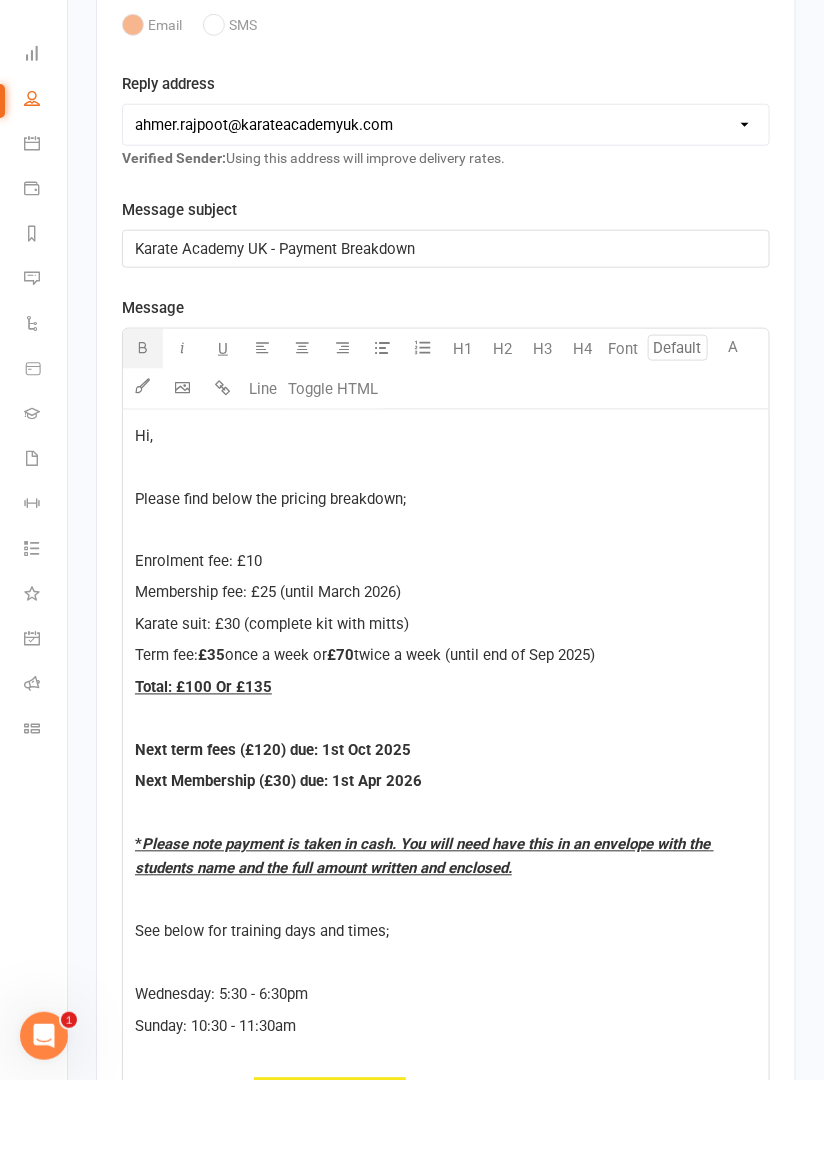 click on "Total: £100 Or £135" 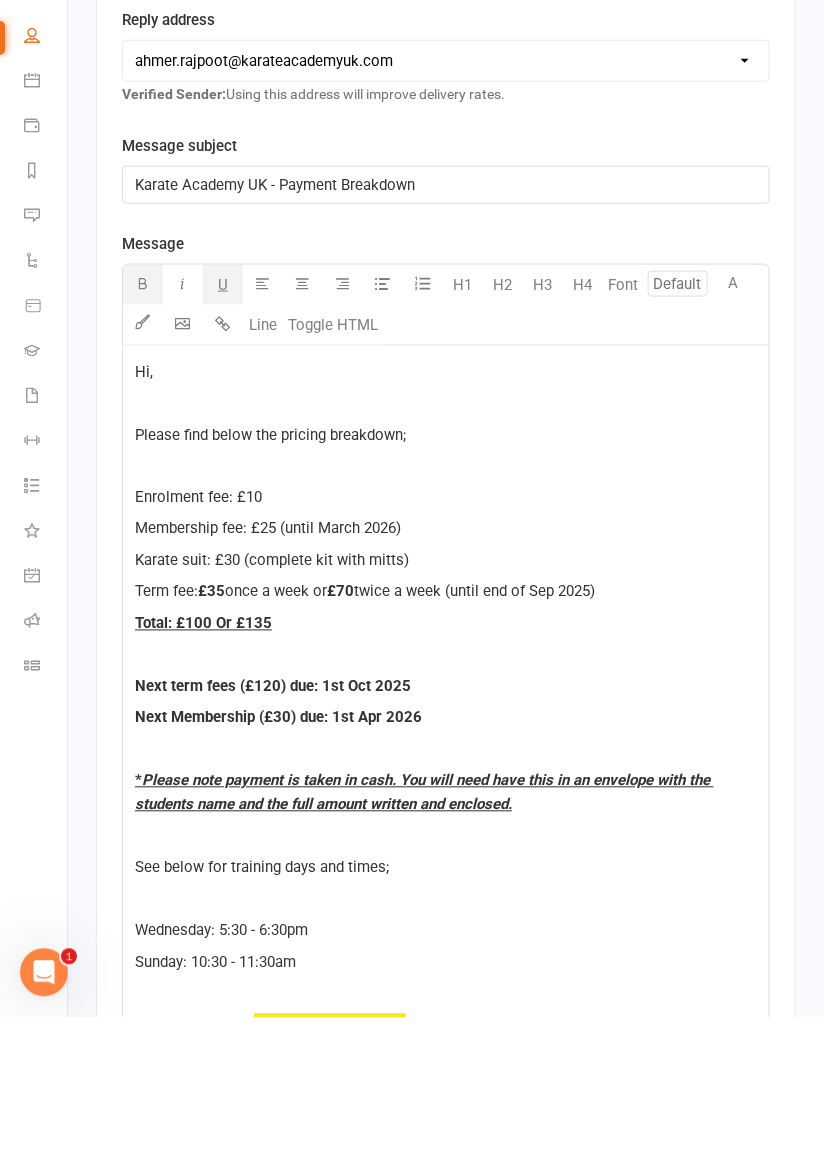 scroll, scrollTop: 2023, scrollLeft: 0, axis: vertical 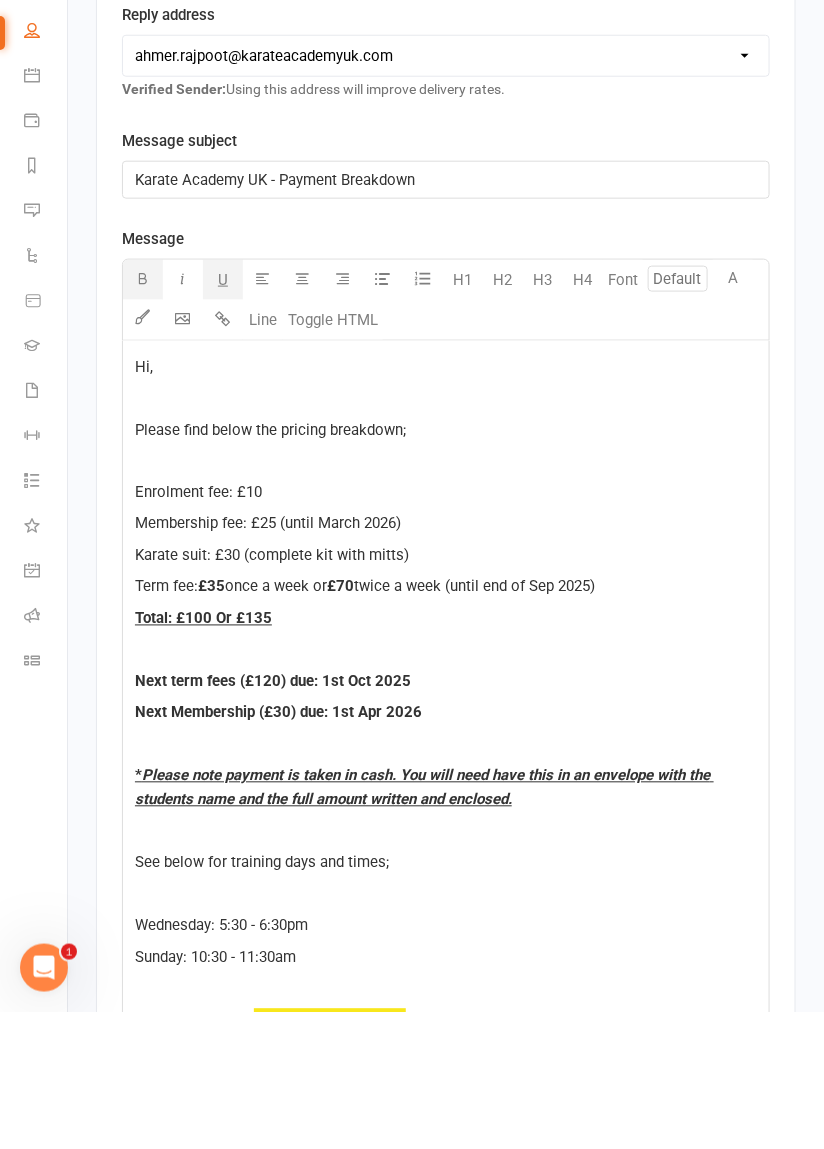 click on "Hi,  Please find below the pricing breakdown;  Enrolment fee: £10 Membership fee: £25 (until March 2026) Karate suit: £30 (complete kit with mitts) Term fee:  £35  once a week or  £70  twice a week (until end of Sep 2025) Total: £100 Or £135  Next term fees (£120) due: 1st Oct 2025 Next Membership (£30) due: 1st Apr 2026  * Please note payment is taken in cash. You will need have this in an envelope with the students name and the full amount written and enclosed.  See below for training days and times;  Wednesday: 5:30 - 6:30pm Sunday: 10:30 - 11:30am  If you did wish for  ﻿ {contact-first-name}  to start, please send confirmation via email for them to be enrolled for the next training session.  Kind regards, Sensei [LAST] [LAST] 4th Dan Black Belt  Mob: $    Email: [EMAIL] Website: www.karateacademyuk.com Facebook: Goju-Ryu Karate Instagram: KarateAcademyUK" 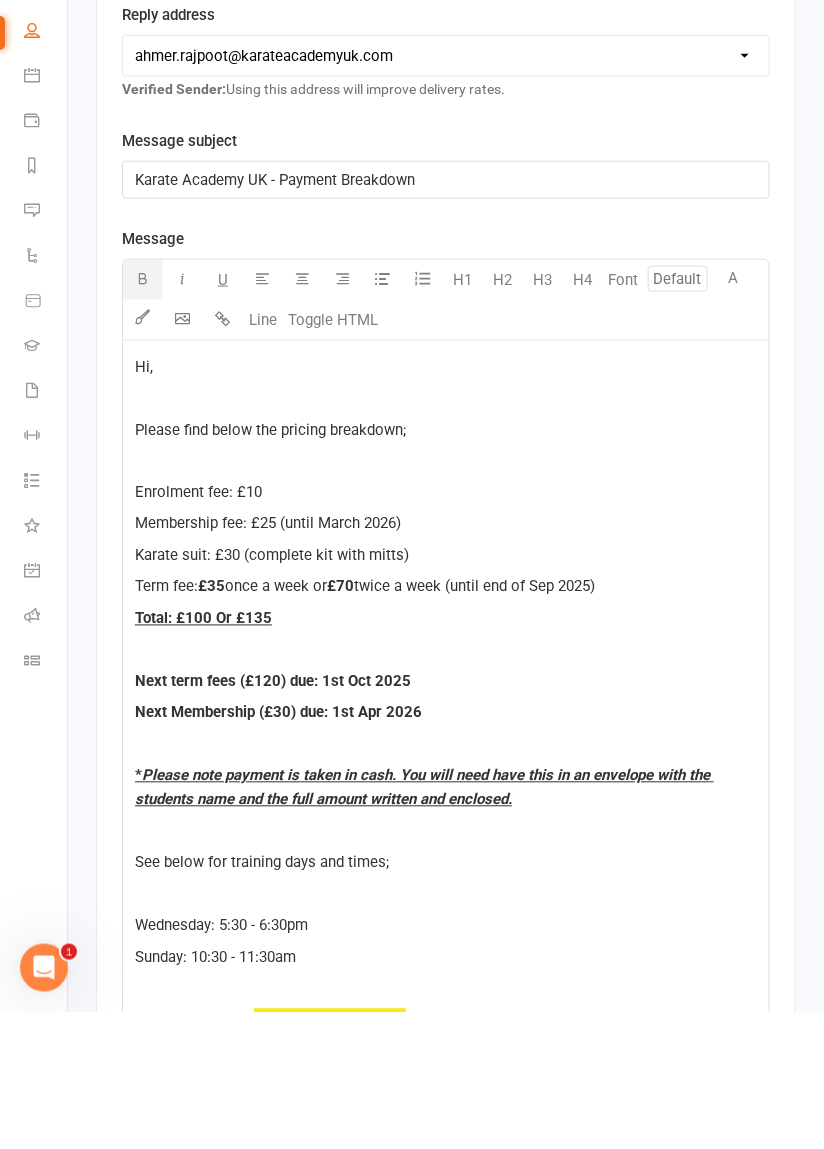 click 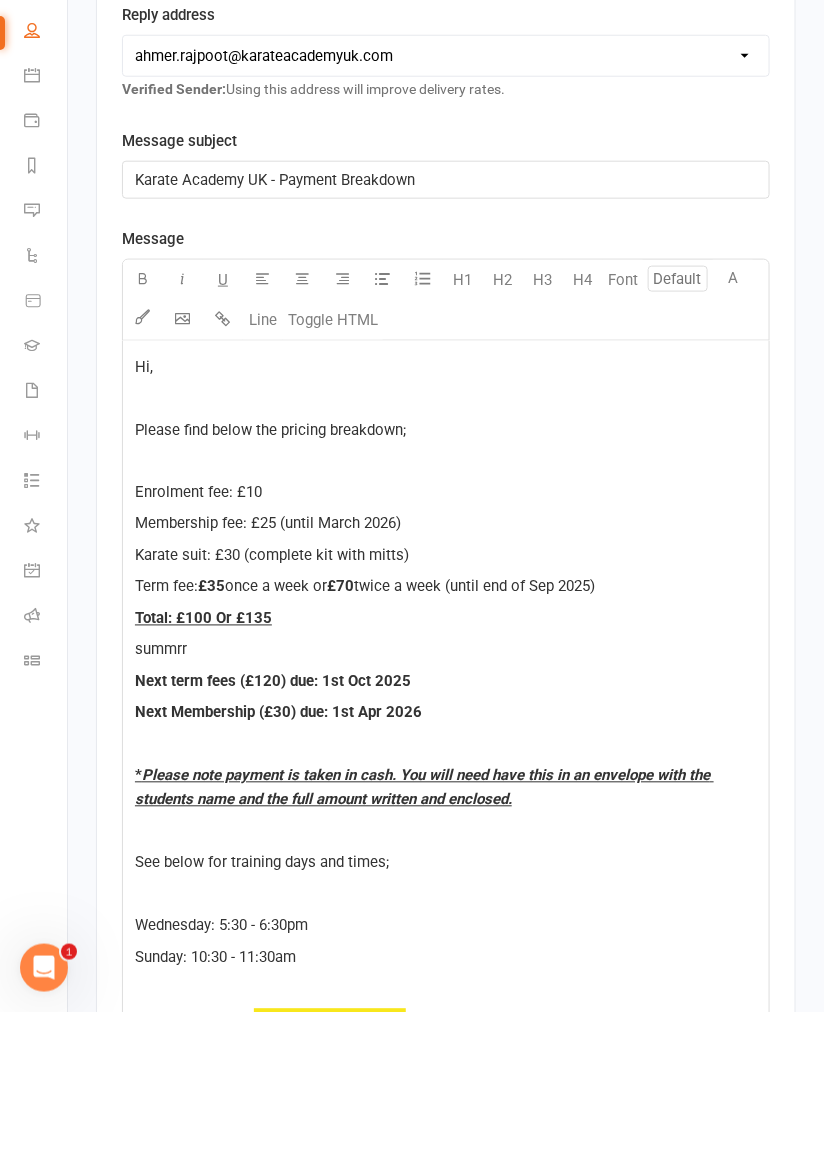 scroll, scrollTop: 2419, scrollLeft: 0, axis: vertical 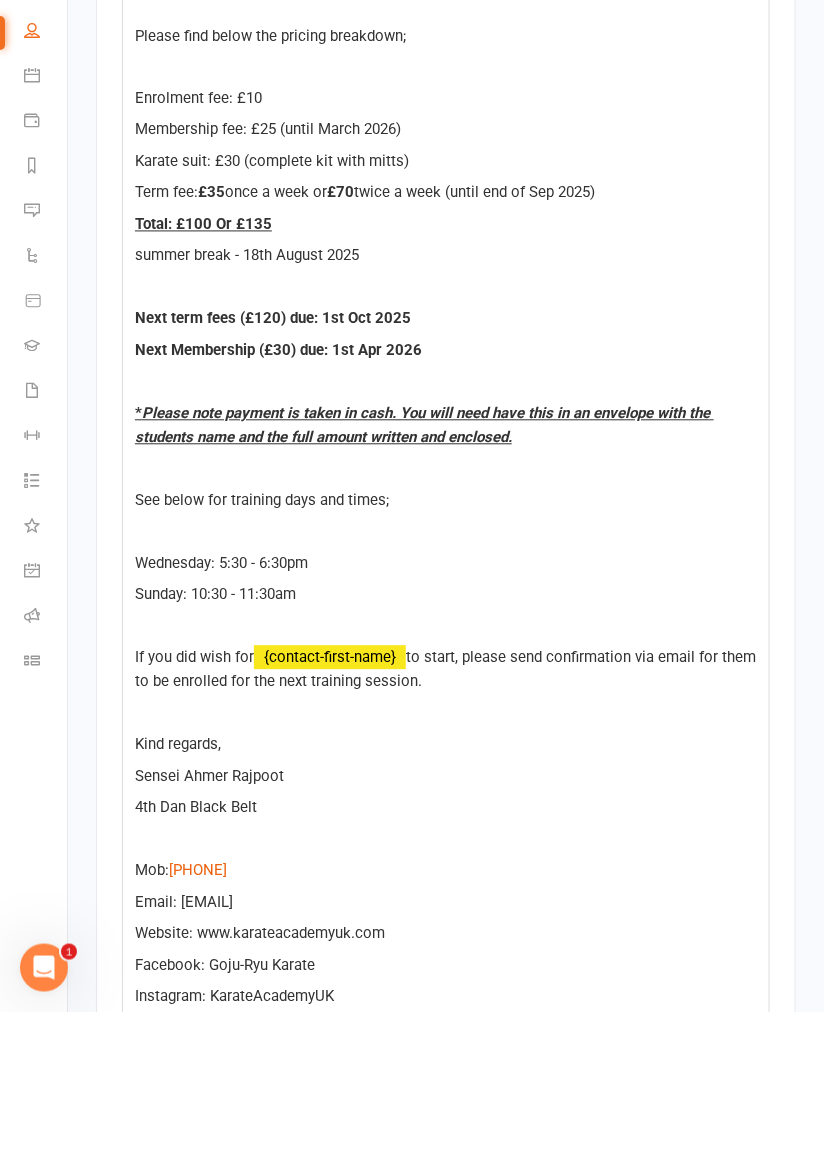 click on "summer break - 18th August 2025" 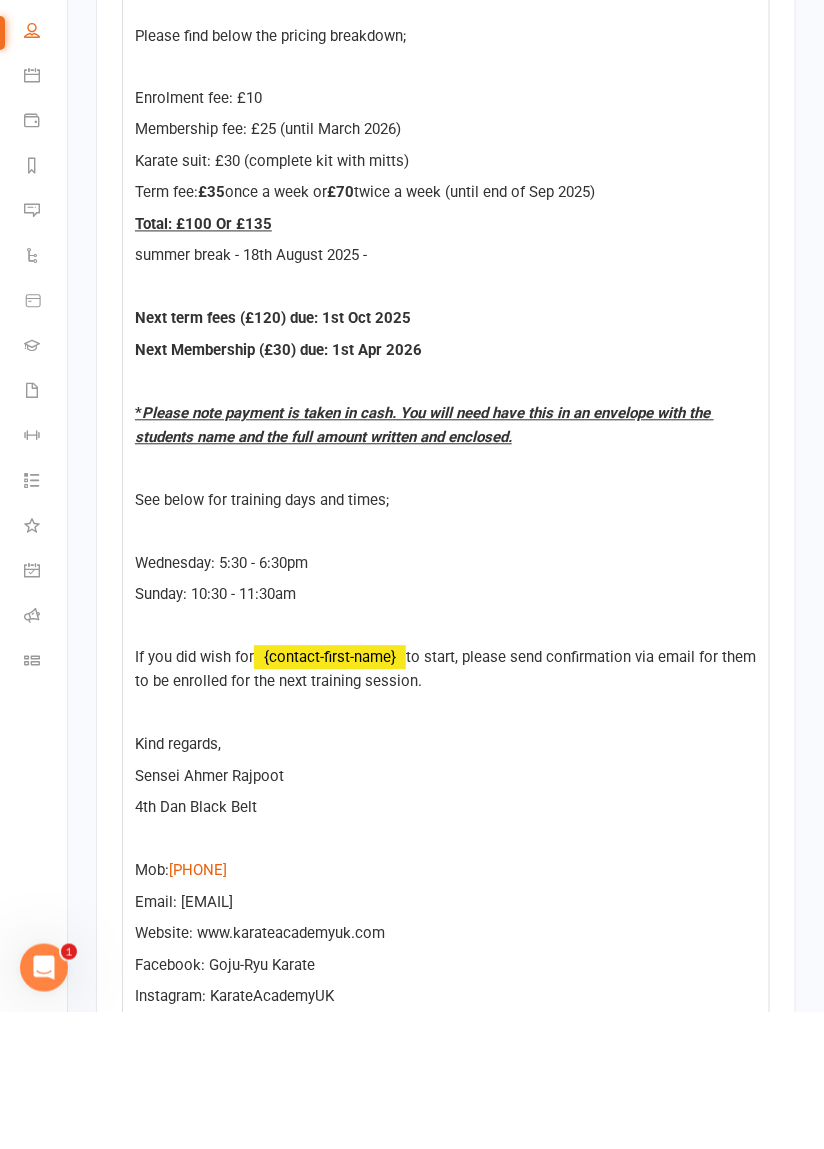 click on "Next term fees (£120) due: 1st Oct 2025" 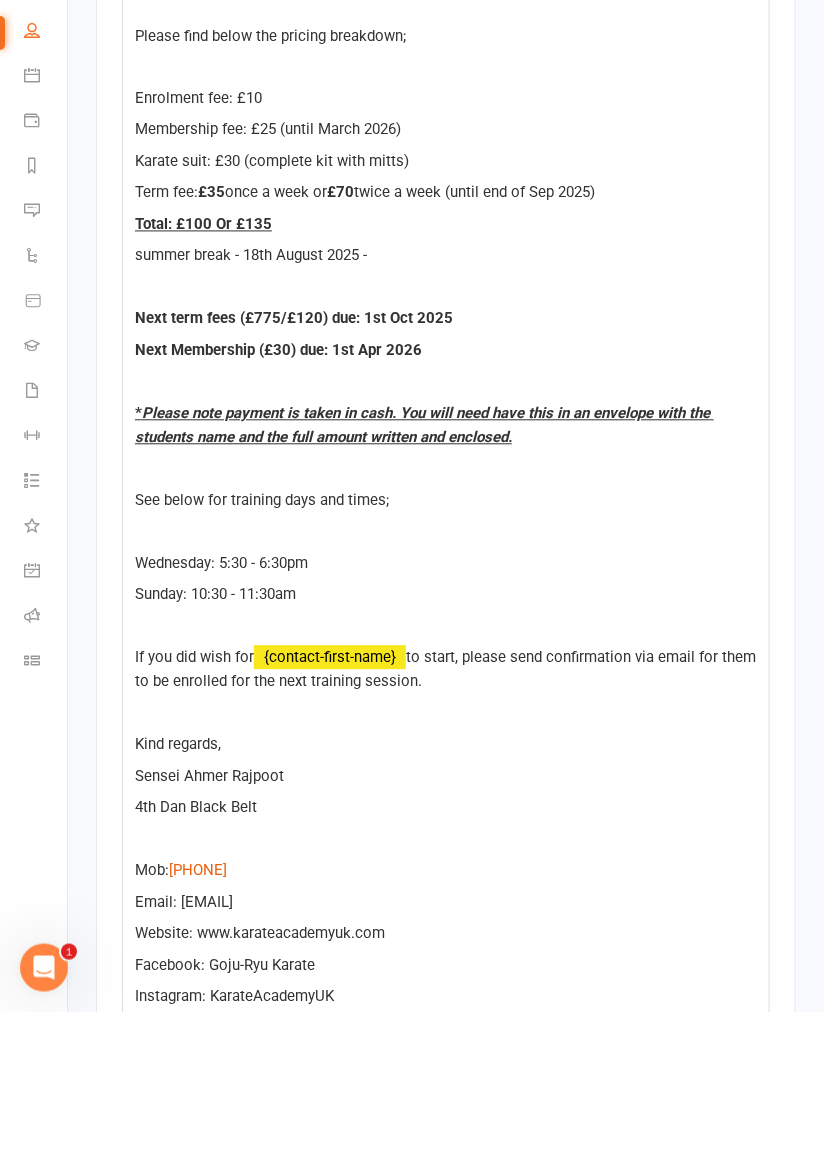 click on "Next term fees (£775/£120) due: 1st Oct 2025" 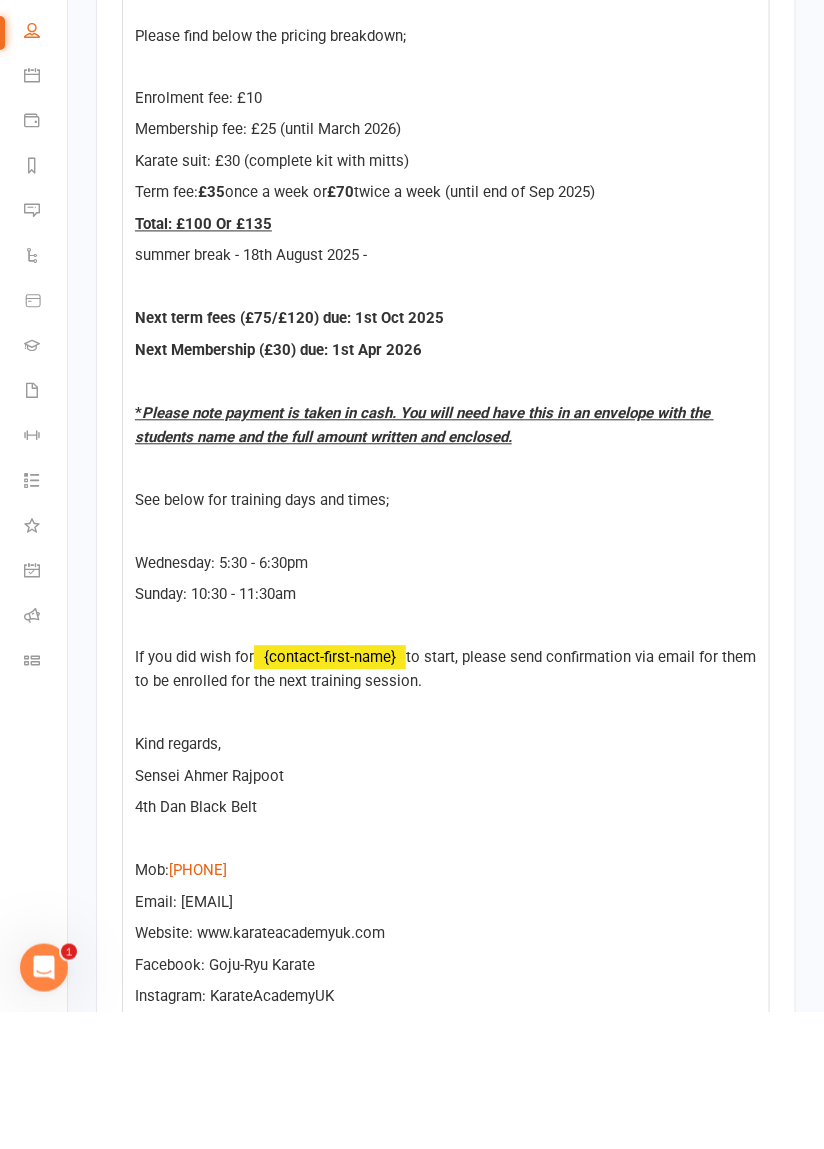 scroll, scrollTop: 2419, scrollLeft: 0, axis: vertical 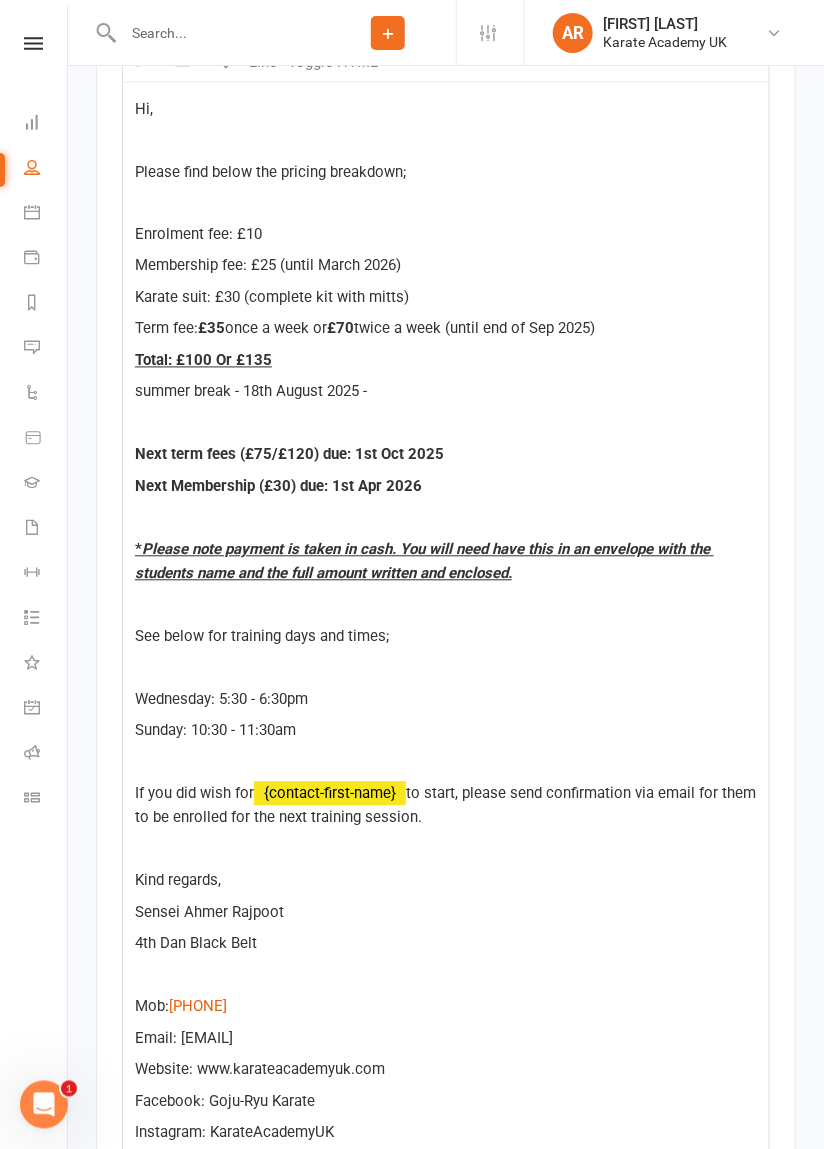 click on "Membership fee: £25 (until March 2026)" 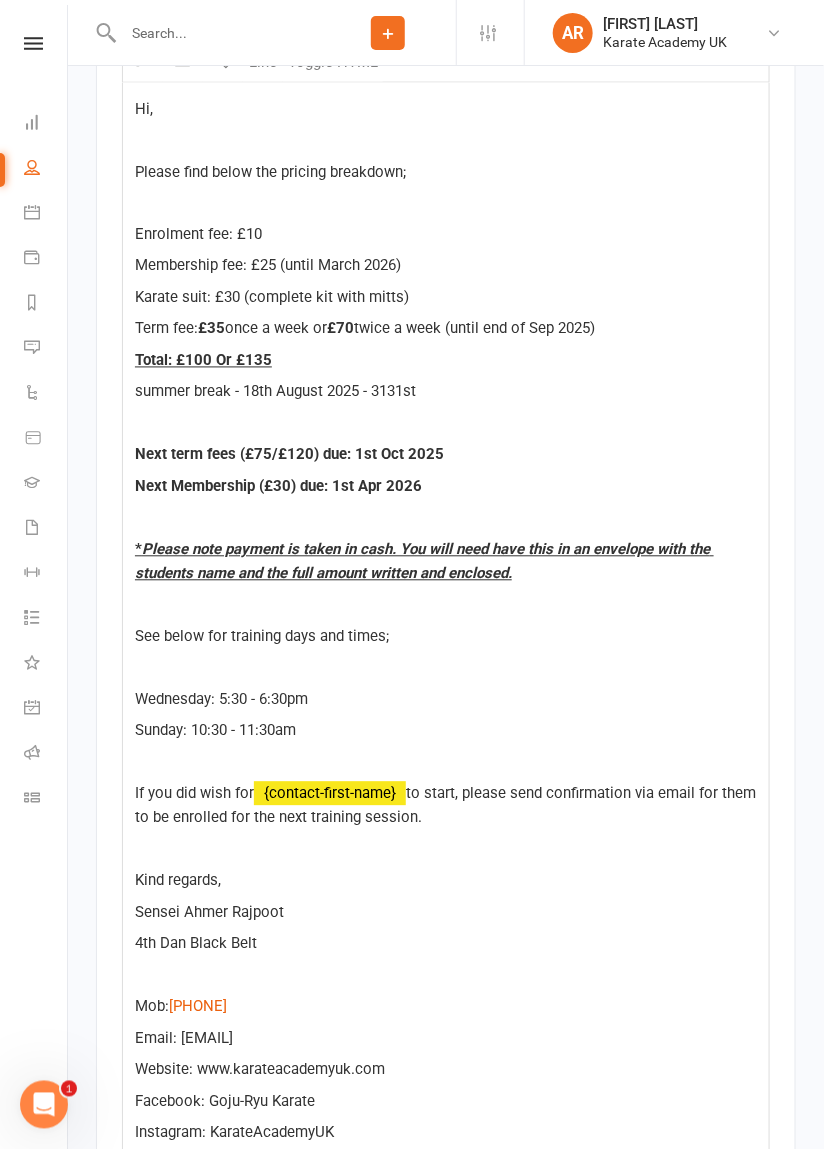 click on "Hi,  Please find below the pricing breakdown;  Enrolment fee: £10 Membership fee: £25 (until March 2026) Karate suit: £30 (complete kit with mitts) Term fee:  £35  once a week or  £70  twice a week (until end of Sep 2025) Total: £100 Or £135  summer break - 18th August 2025 - 3131st  ﻿ Next term fees (£75/£120) due: 1st Oct 2025 Next Membership (£30) due: 1st Apr 2026  * Please note payment is taken in cash. You will need have this in an envelope with the students name and the full amount written and enclosed.  See below for training days and times;  Wednesday: 5:30 - 6:30pm Sunday: 10:30 - 11:30am  If you did wish for  ﻿ {contact-first-name}  to start, please send confirmation via email for them to be enrolled for the next training session.  Kind regards, Sensei [LAST] [LAST] 4th Dan Black Belt  Mob: $    Email: [EMAIL] Website: www.karateacademyuk.com Facebook: Goju-Ryu Karate Instagram: KarateAcademyUK" 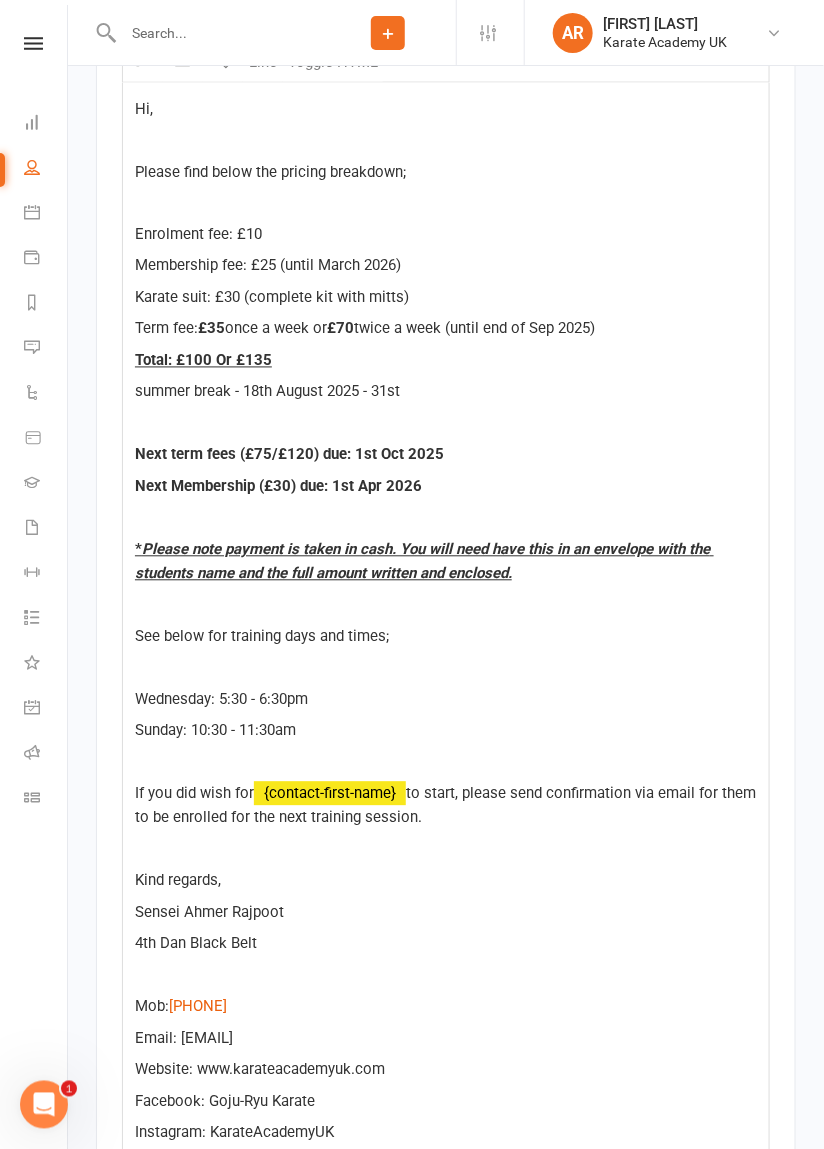 click on "summer break - 18th August 2025 - 31st" 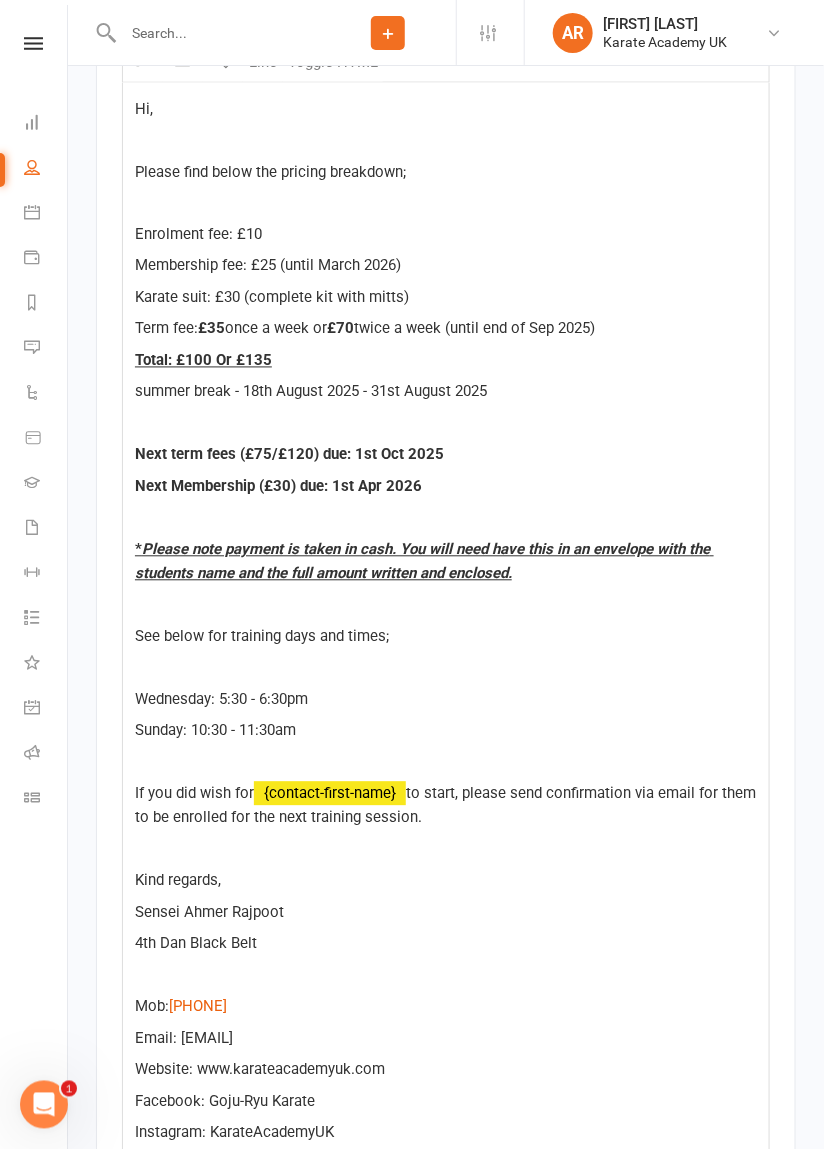 click on "Hi,  Please find below the pricing breakdown;  Enrolment fee: £10 Membership fee: £25 (until March 2026) Karate suit: £30 (complete kit with mitts) Term fee:  £35  once a week or  £70  twice a week (until end of Sep 2025) Total: £100 Or £135  summer break - 18th August 2025 - 31st August 2025 ﻿ Next term fees (£75/£120) due: 1st Oct 2025 Next Membership (£30) due: 1st Apr 2026  * Please note payment is taken in cash. You will need have this in an envelope with the students name and the full amount written and enclosed.  See below for training days and times;  Wednesday: 5:30 - 6:30pm Sunday: 10:30 - 11:30am  If you did wish for  ﻿ {contact-first-name}  to start, please send confirmation via email for them to be enrolled for the next training session.  Kind regards, Sensei [LAST] [LAST] 4th Dan Black Belt  Mob: $    Email: [EMAIL] Website: www.karateacademyuk.com Facebook: Goju-Ryu Karate Instagram: KarateAcademyUK" 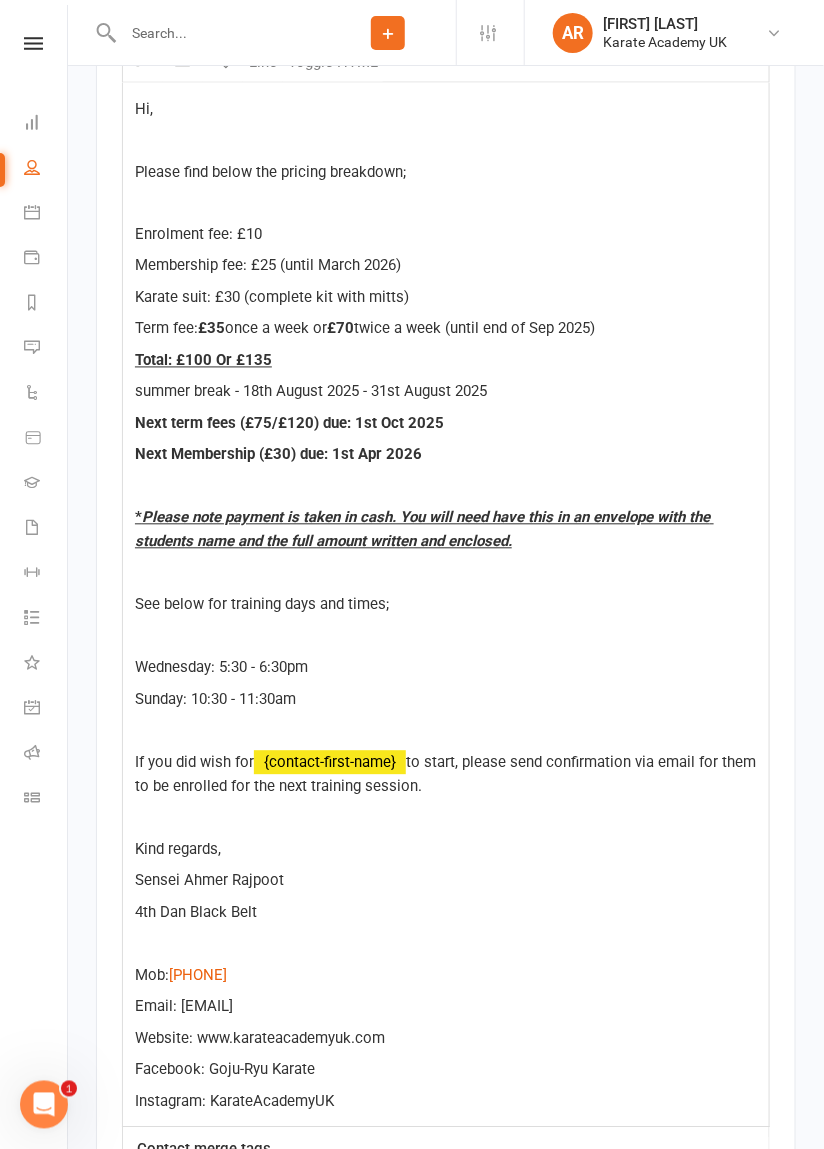 click on "Total: £100 Or £135" 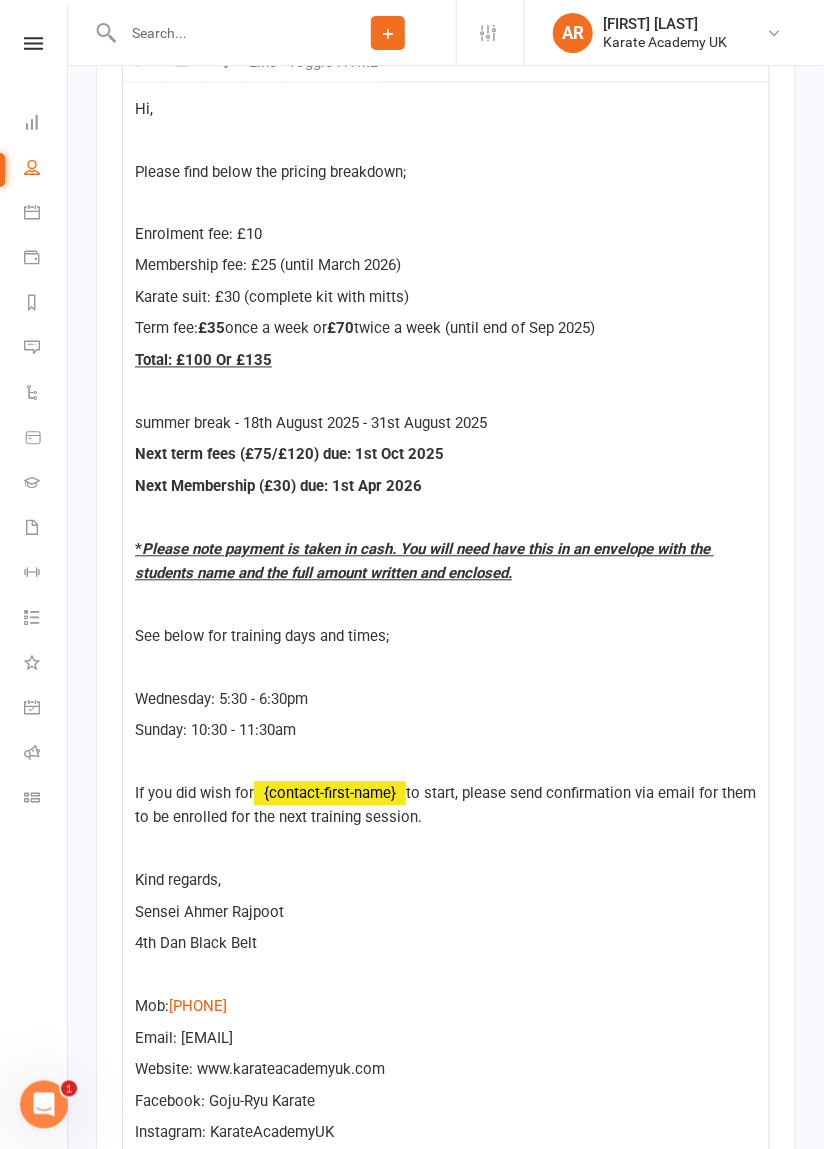 click on "Hi,
Please find below the pricing breakdown;
Enrolment fee: £10 Membership fee: £25 (until March 2026) Karate suit: £30 (complete kit with mitts) Term fee:	 £35 	 once a week or 	 £70 	 twice a week (until end of Sep 2025) Total: £100 Or £135 	 	summer break - 18th August 2025 - 31st August 2025 Next term fees (£75/£120) due: 1st Oct 2025 Next Membership (£30) due: 1st Apr 2026
* Please note payment is taken in cash. You will need have this in an envelope with the students name and the full amount written and enclosed.
See below for training days and times;
Wednesday: 5:30 - 6:30pm Sunday: 10:30 - 11:30am
If you did wish for 	 	 {contact-first-name} 	 to start, please send confirmation via email for them to be enrolled for the next training session.
Kind regards, Sensei [FIRST] [LAST] 4th Dan Black Belt
Mob: $ 	 	[PHONE] $
Email: ahmer.rajpoot@[EMAIL] Website: www.karateacademyuk.com Facebook: Goju-Ryu Karate Instagram: KarateAcademyUK" 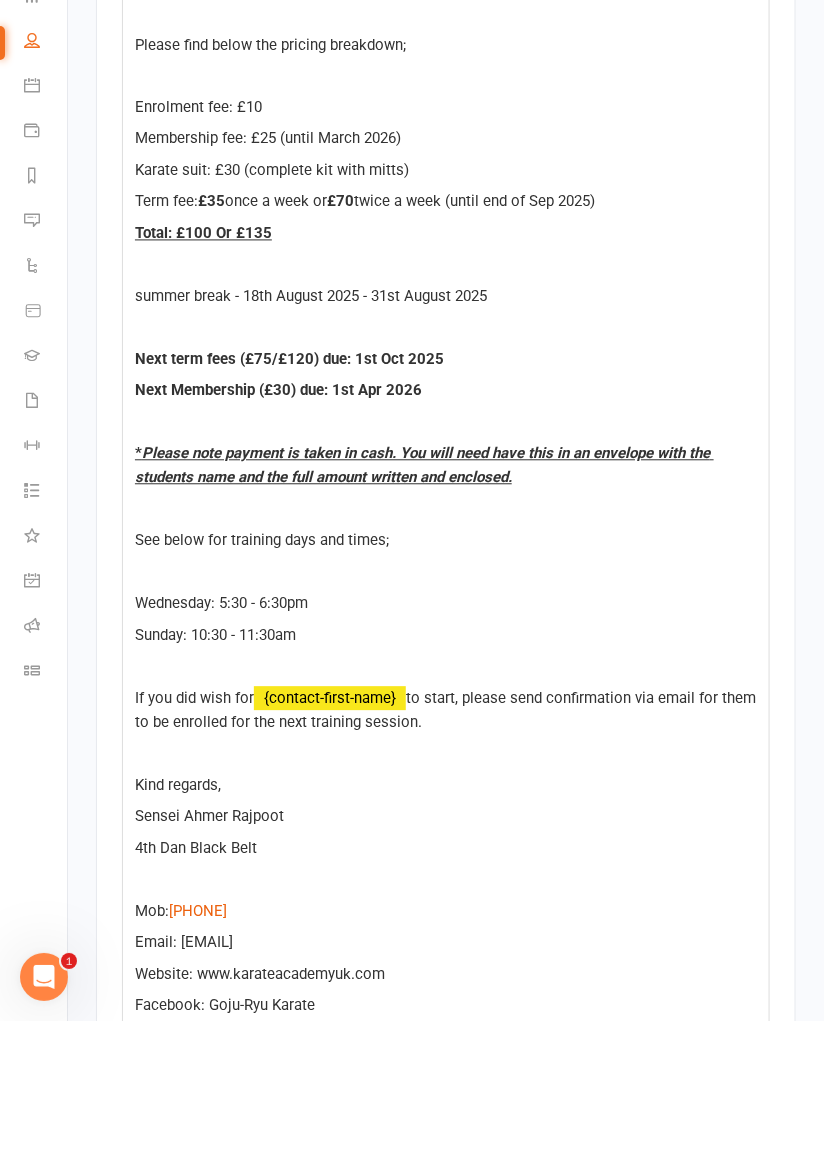 scroll, scrollTop: 2419, scrollLeft: 0, axis: vertical 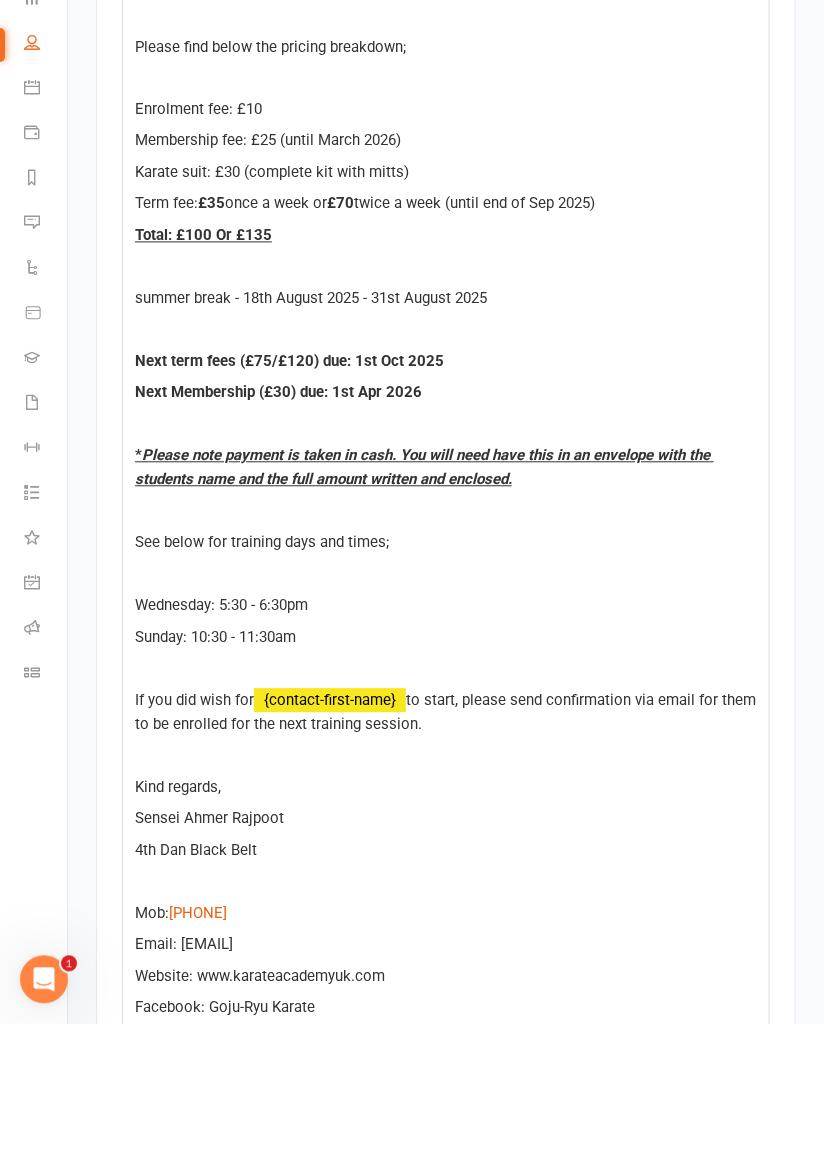 click on "Wednesday: 5:30 - 6:30pm" 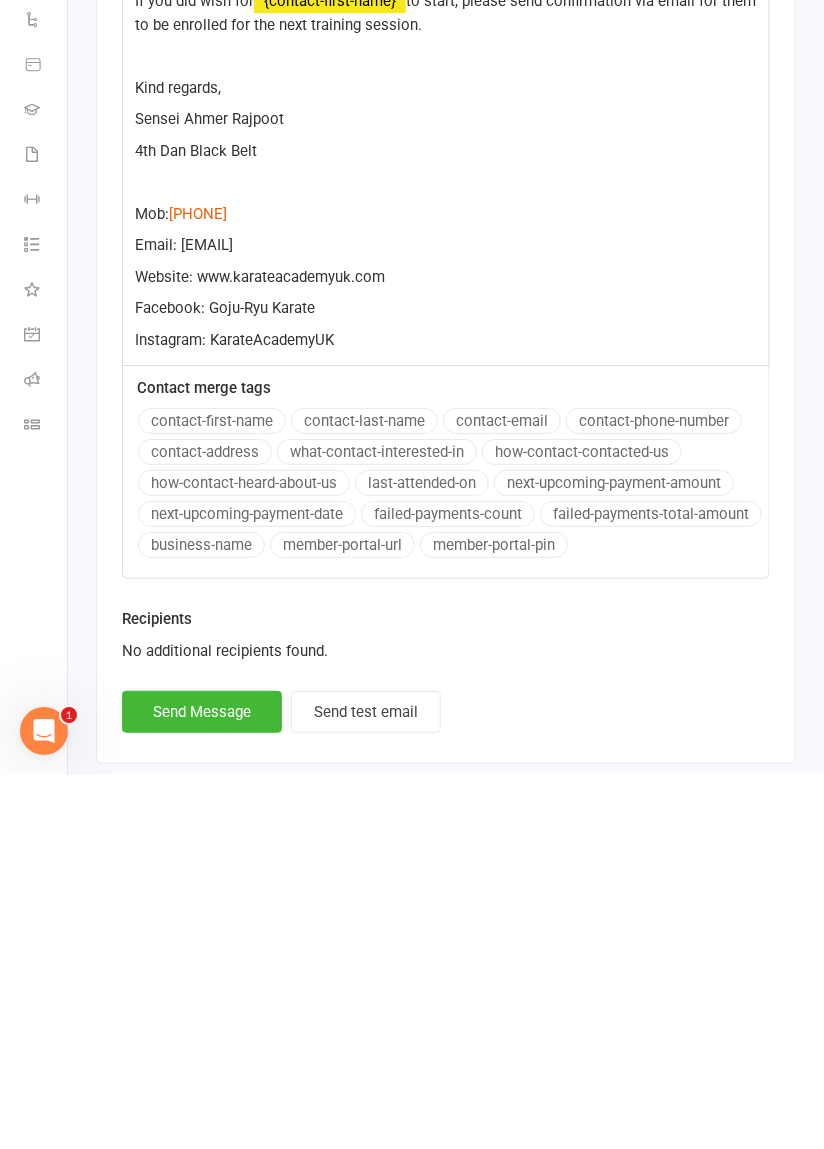 scroll, scrollTop: 2991, scrollLeft: 0, axis: vertical 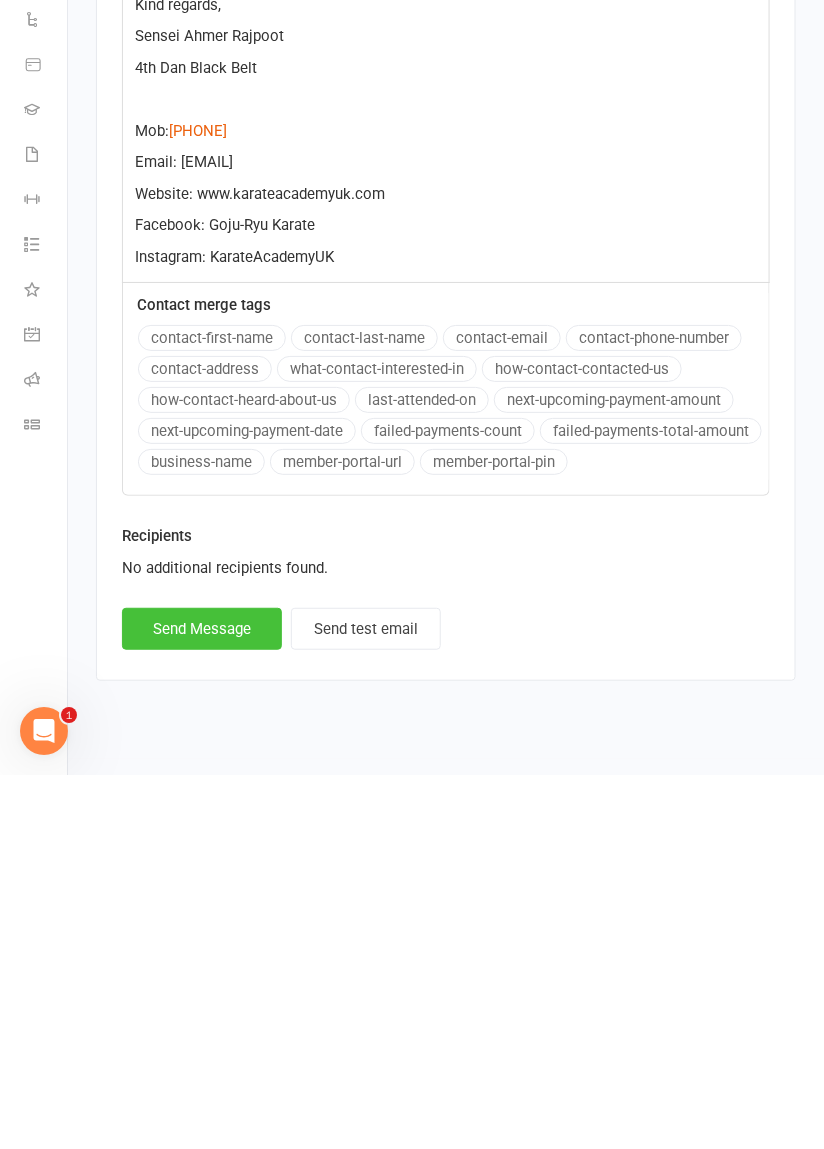 click on "Send Message" at bounding box center [202, 1003] 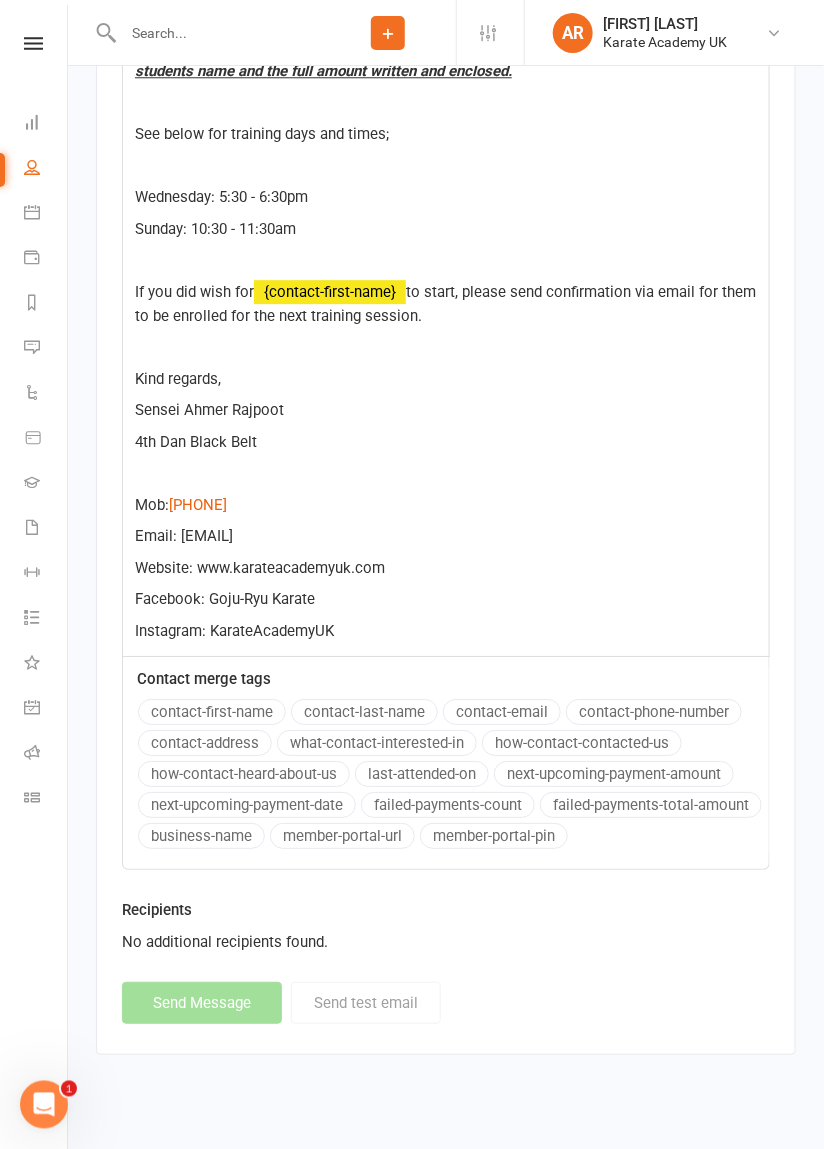 select 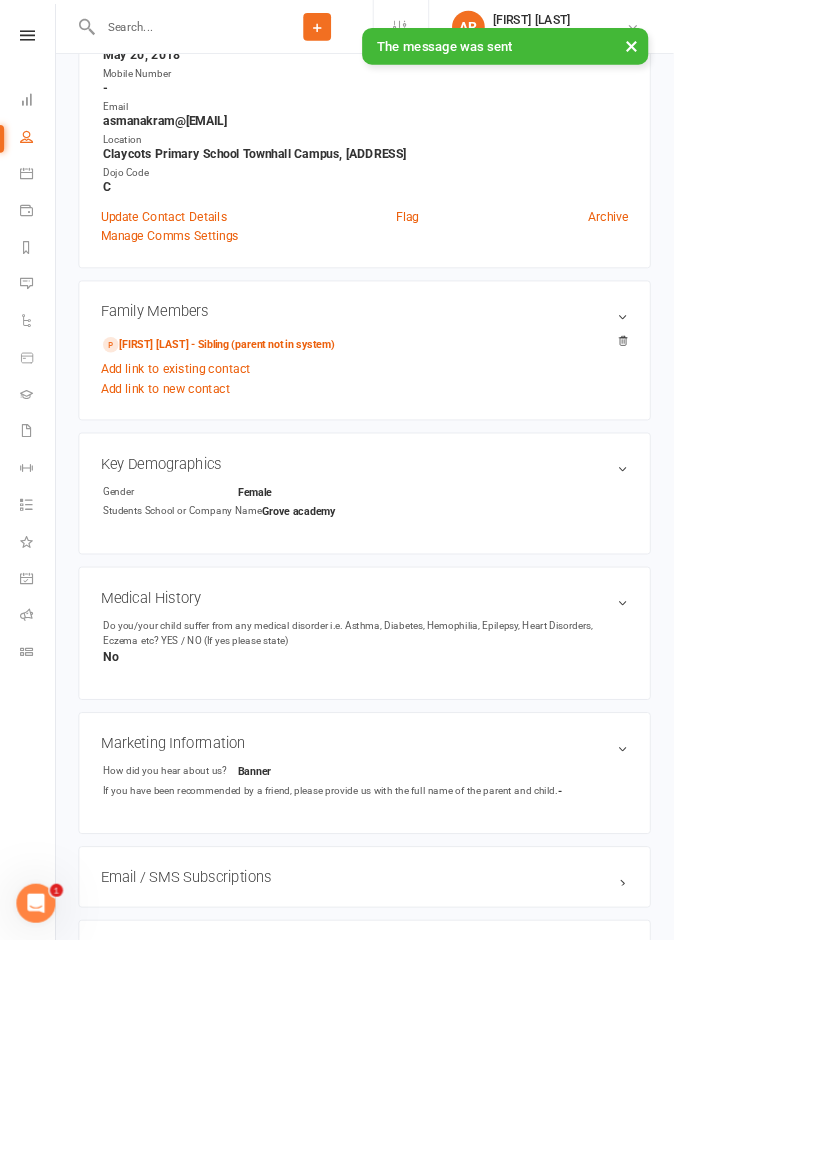 scroll, scrollTop: 0, scrollLeft: 0, axis: both 